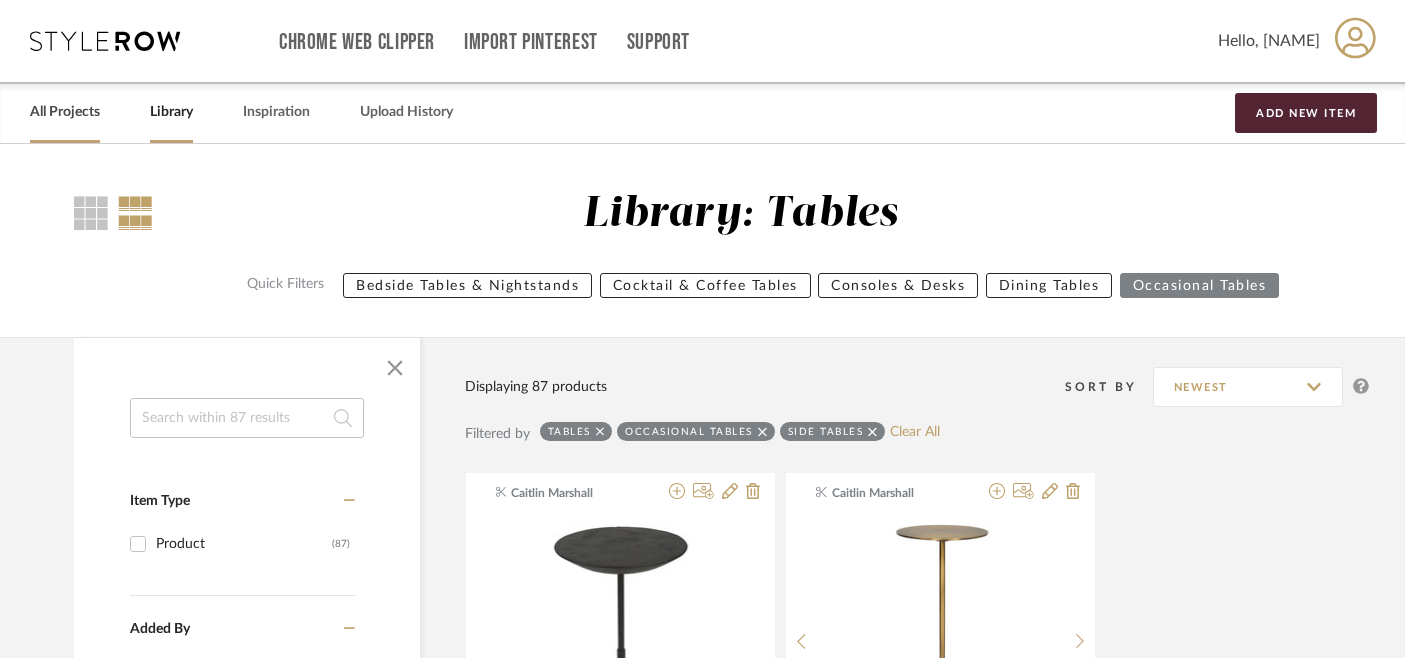 scroll, scrollTop: 0, scrollLeft: 2, axis: horizontal 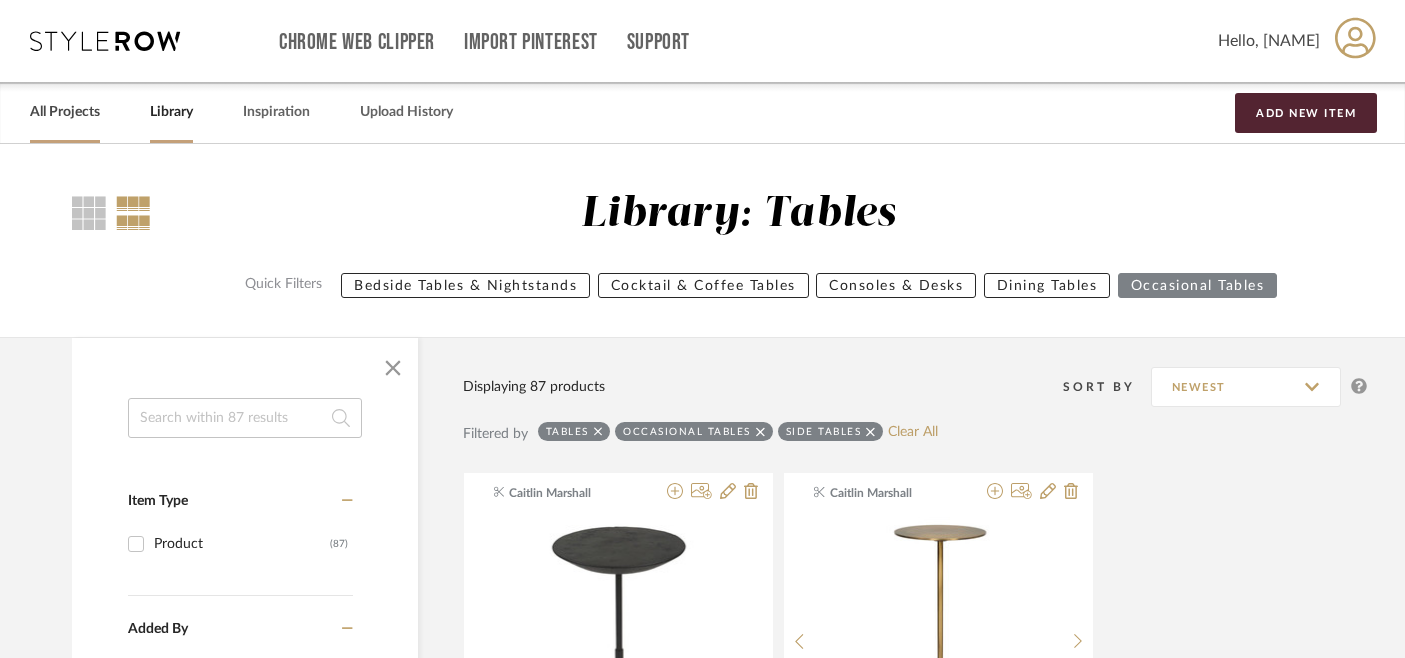 click on "All Projects" at bounding box center (65, 112) 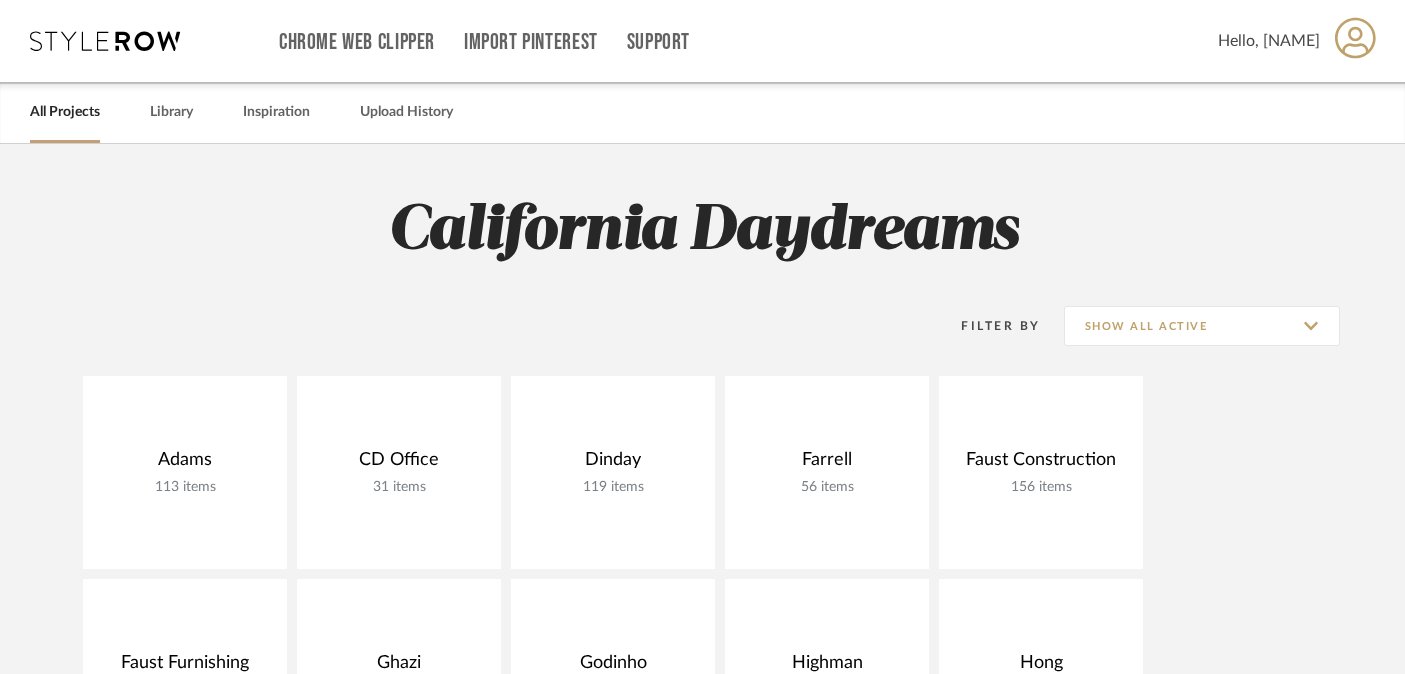 scroll, scrollTop: 149, scrollLeft: 0, axis: vertical 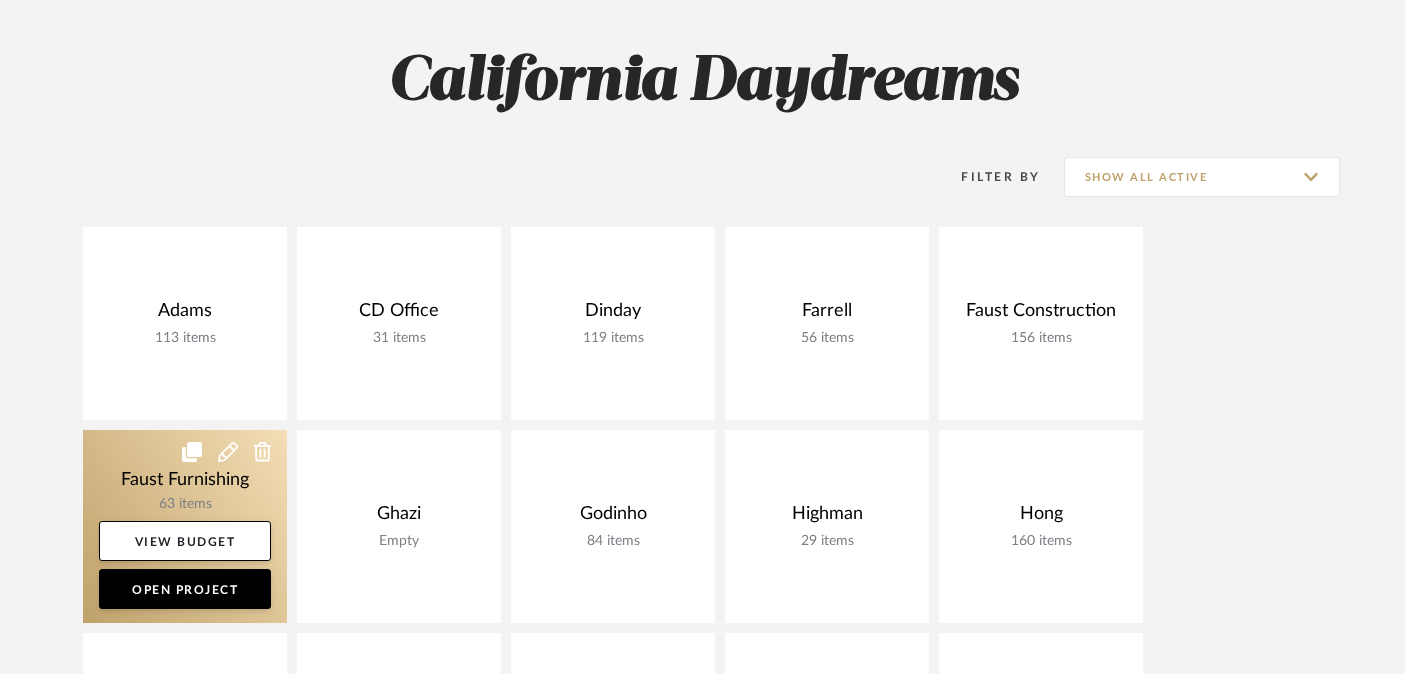 click 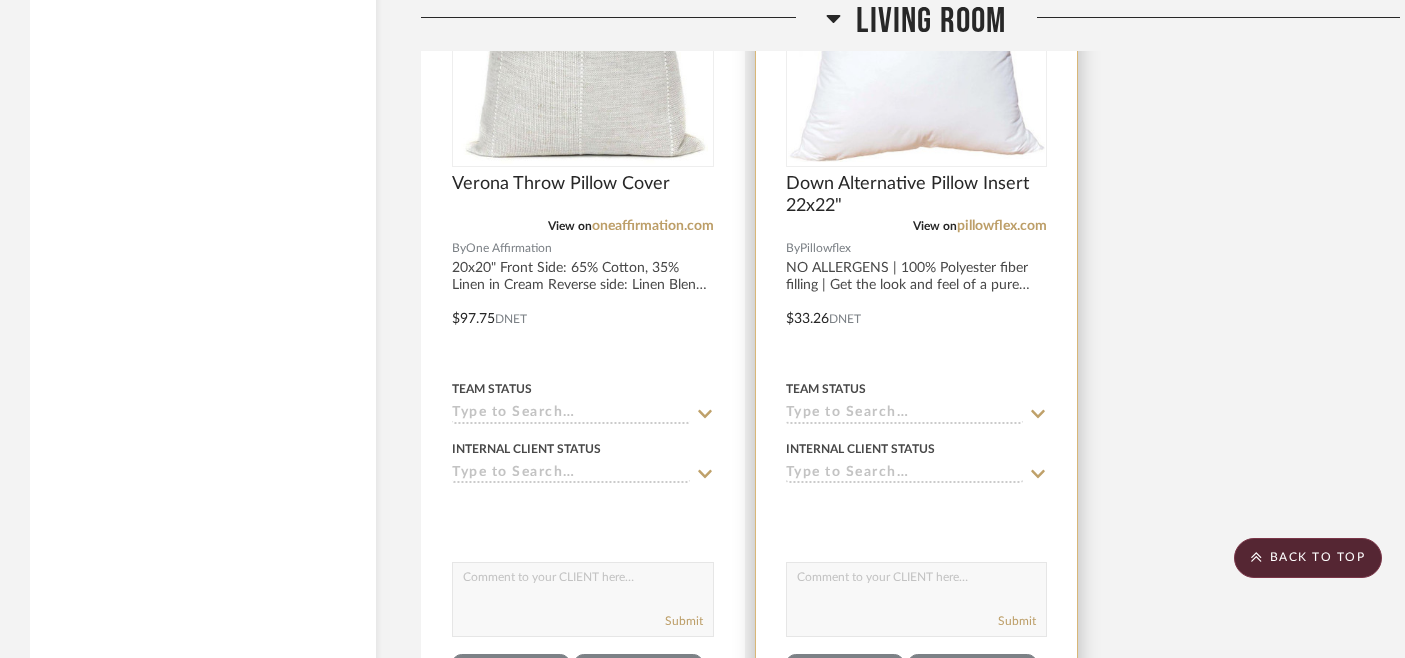 scroll, scrollTop: 4756, scrollLeft: 0, axis: vertical 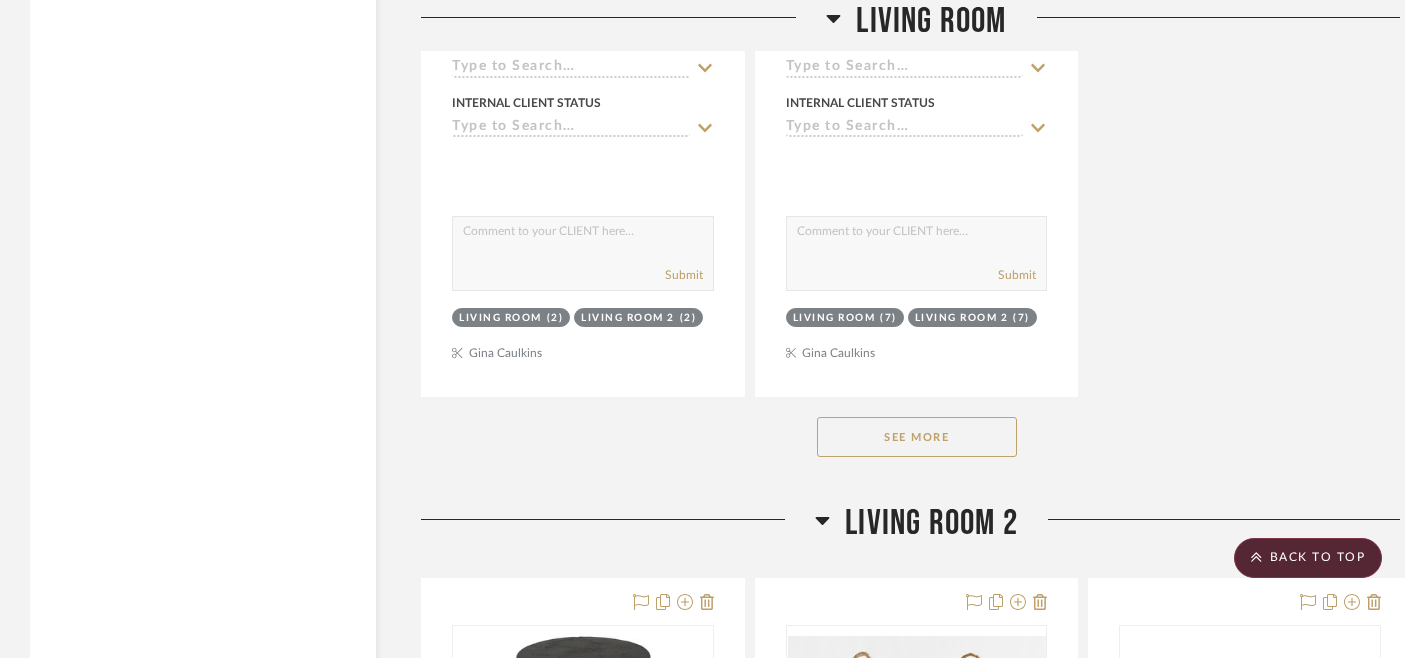 click on "See More" 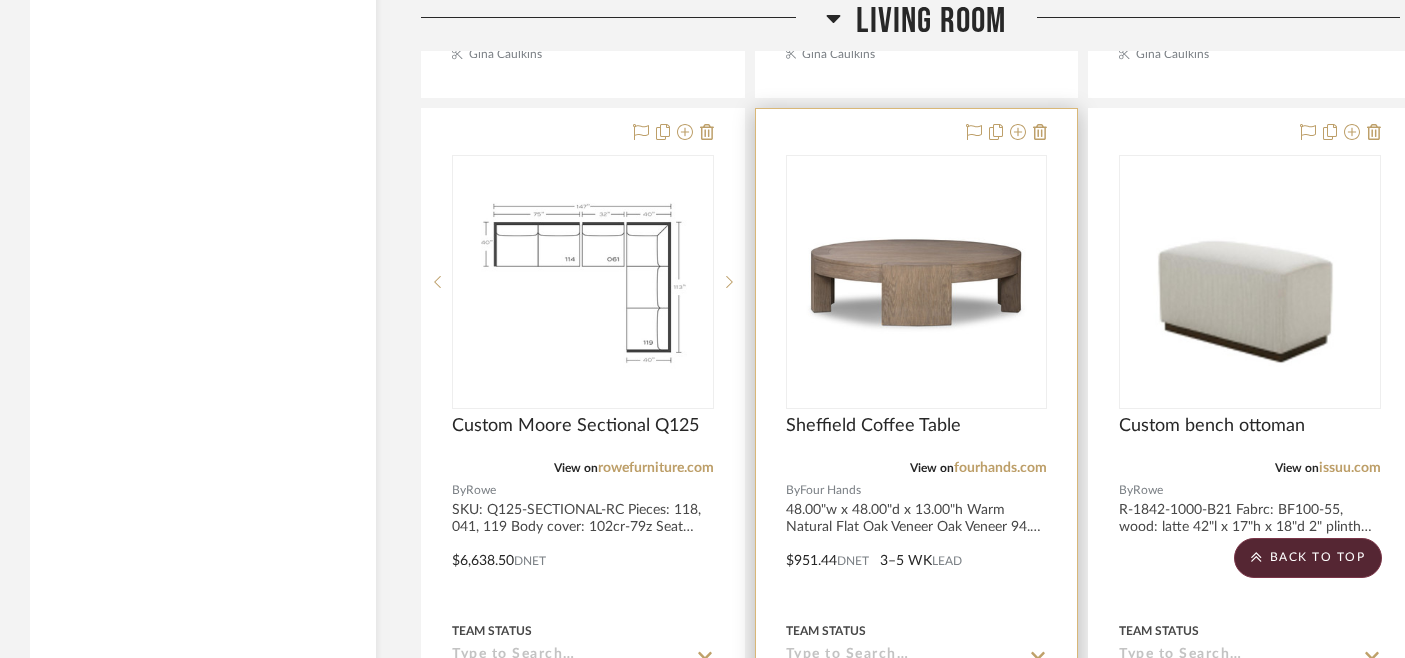scroll, scrollTop: 5088, scrollLeft: 0, axis: vertical 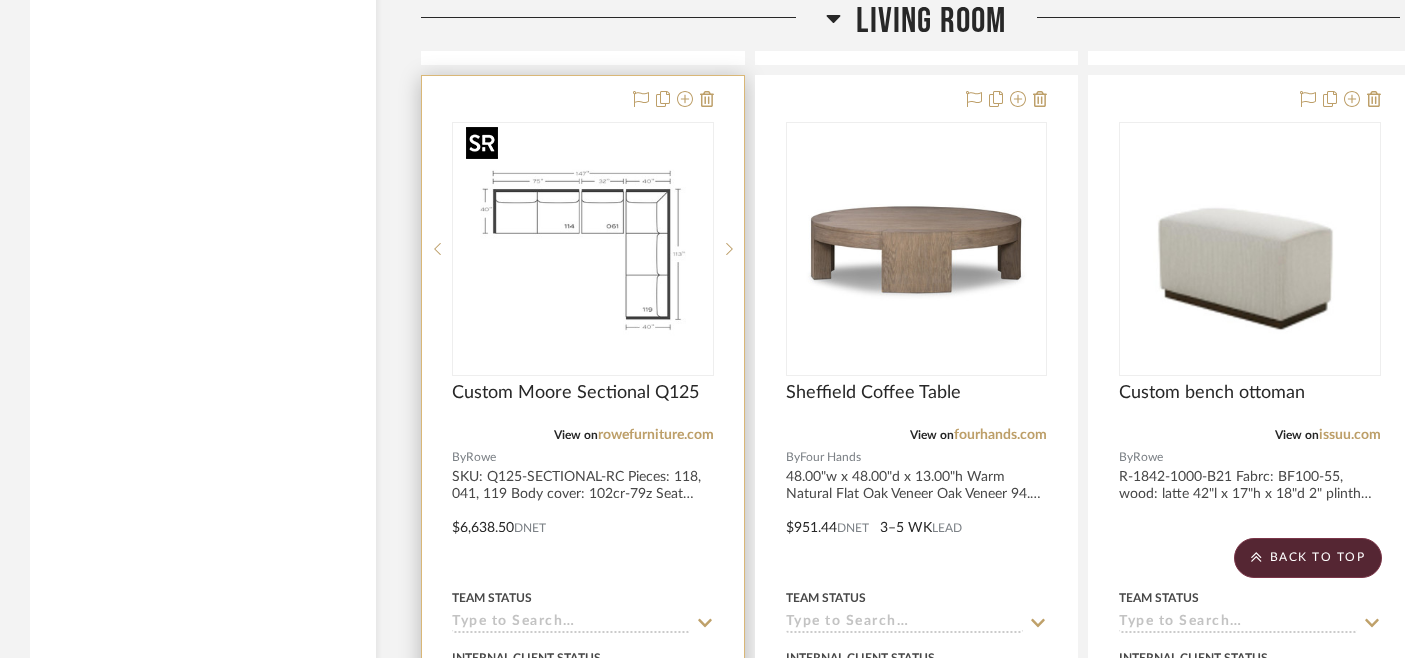 click at bounding box center [0, 0] 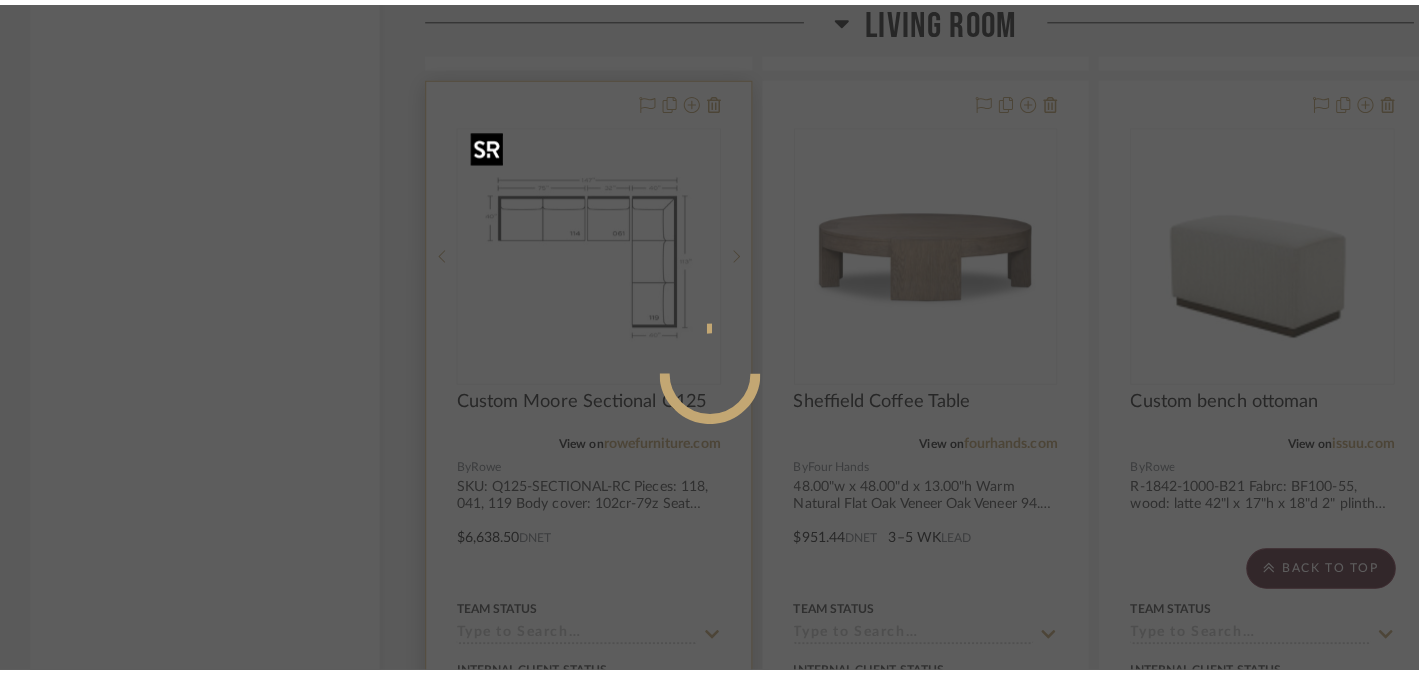 scroll, scrollTop: 0, scrollLeft: 0, axis: both 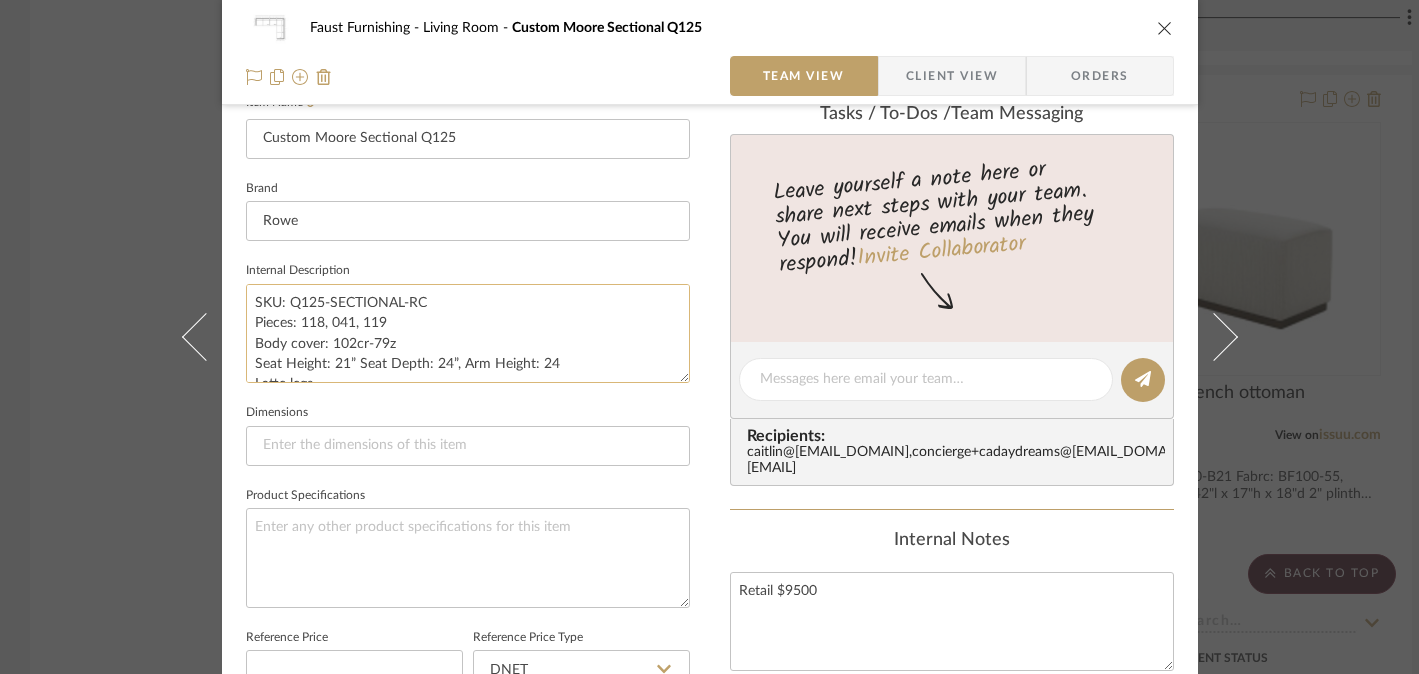 click on "SKU: Q125-SECTIONAL-RC
Pieces: 118, 041, 119
Body cover: 102cr-79z
Seat Height: 21” Seat Depth: 24”, Arm Height: 24
Latte legs
147"x113"x40", 35"h
Haven cushion (Dual layers of 2.5 density Haven™ memory foam for pressure-relieving comfort and recovery
Soft polyester fiber wrap for surface softness
Engineered for long-lasting shape and reliable recovery)
2 matching throw pillows
Retail $9500" 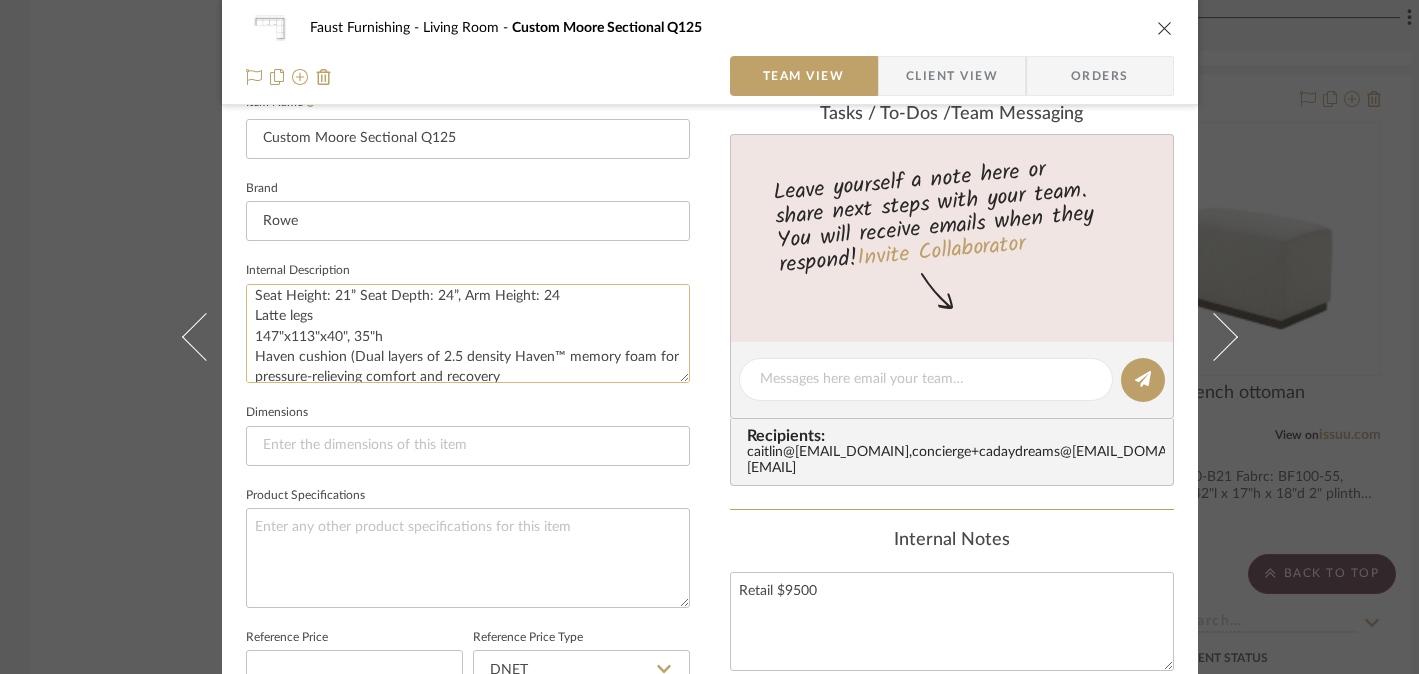 scroll, scrollTop: 71, scrollLeft: 0, axis: vertical 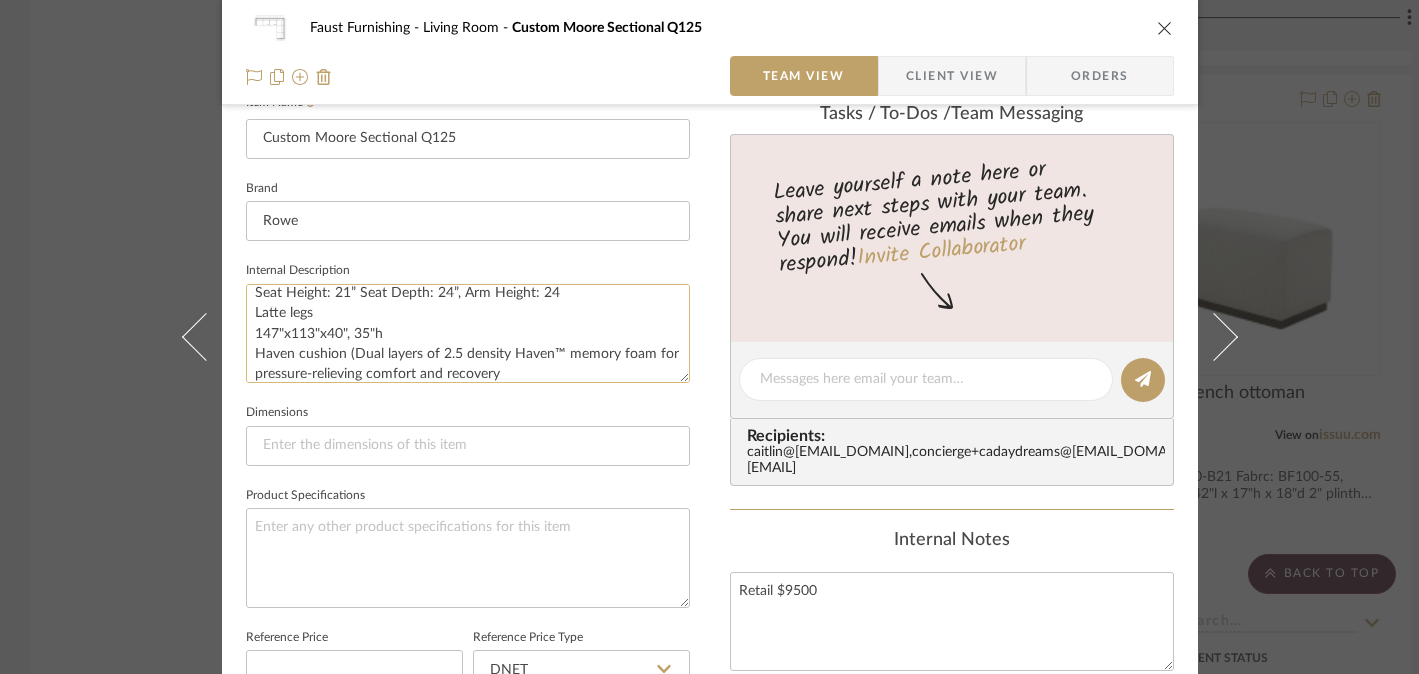 click on "SKU: Q125-SECTIONAL-RC
Pieces: 118, 041, 119
Body cover: 102cr-79z
Seat Height: 21” Seat Depth: 24”, Arm Height: 24
Latte legs
147"x113"x40", 35"h
Haven cushion (Dual layers of 2.5 density Haven™ memory foam for pressure-relieving comfort and recovery
Soft polyester fiber wrap for surface softness
Engineered for long-lasting shape and reliable recovery)
2 matching throw pillows
Retail $9500" 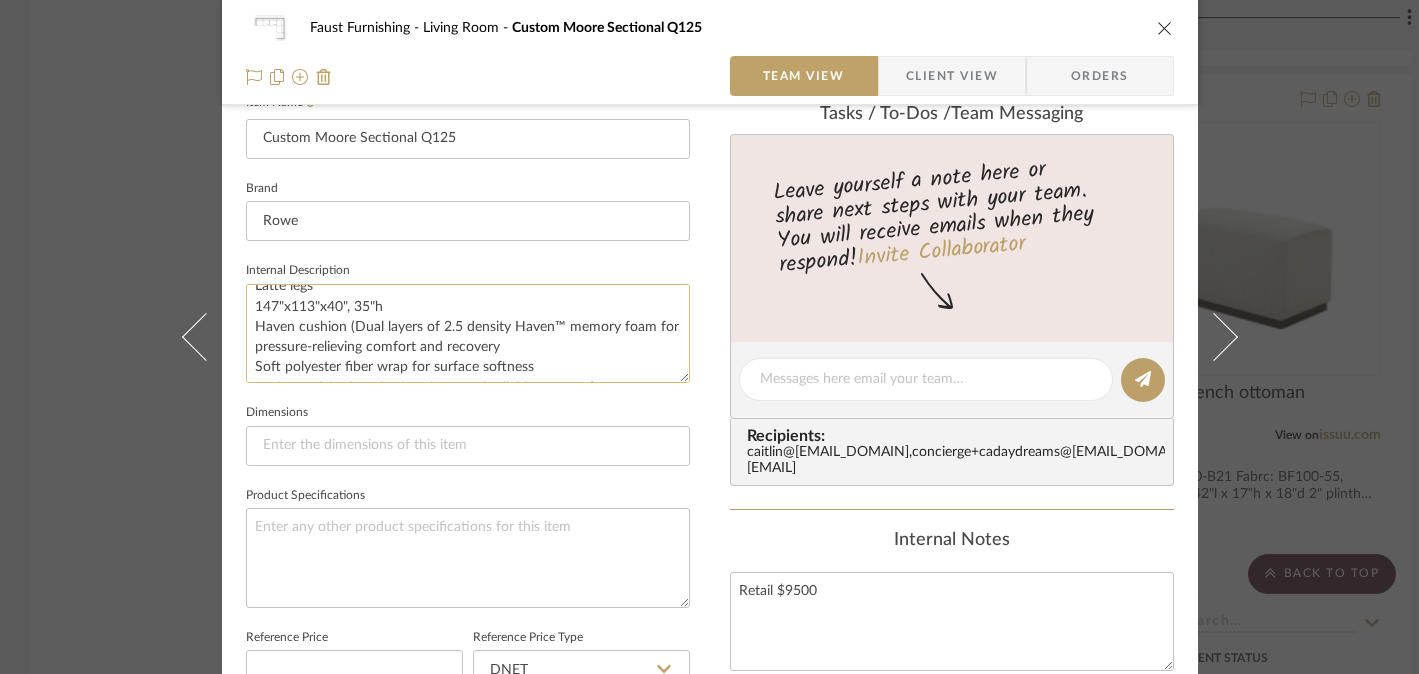 scroll, scrollTop: 99, scrollLeft: 0, axis: vertical 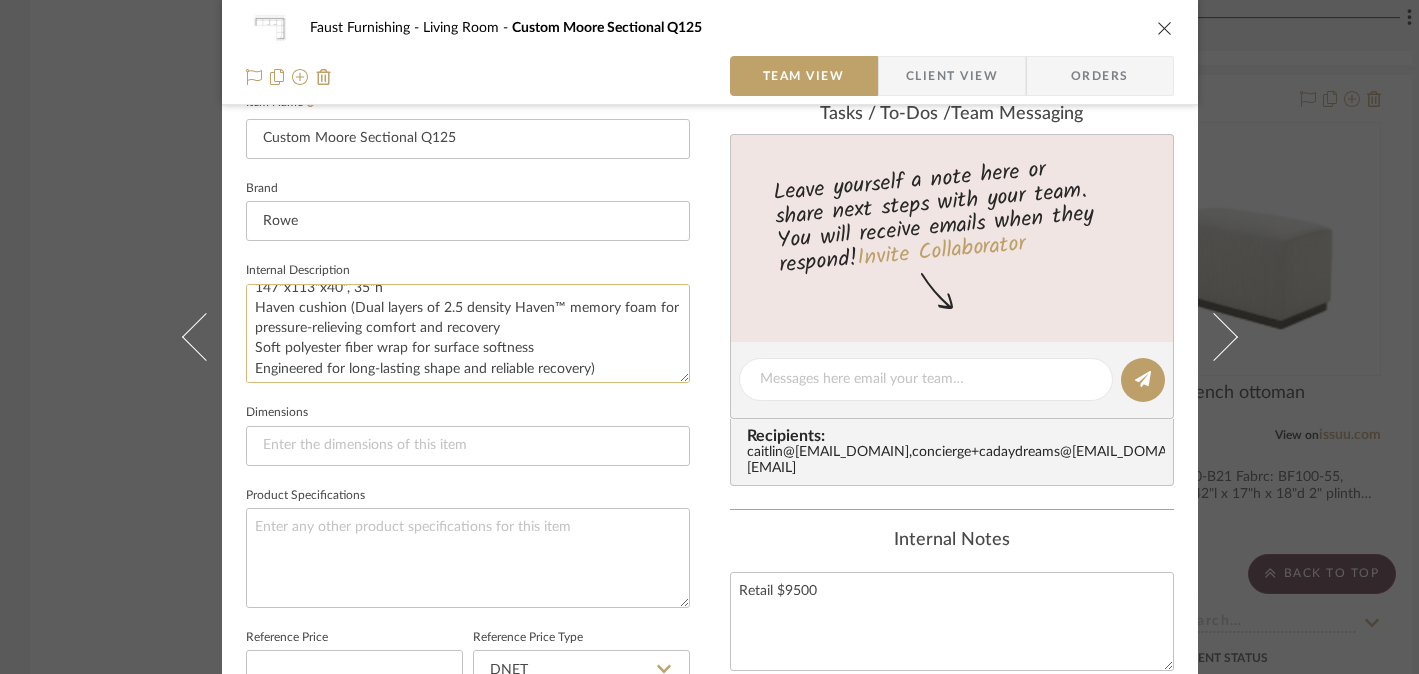 click on "SKU: Q125-SECTIONAL-RC
Pieces: 118, 041, 119
Body cover: 102cr-79z
Seat Height: 21” Seat Depth: 24”, Arm Height: 24
Latte legs
147"x113"x40", 35"h
Haven cushion (Dual layers of 2.5 density Haven™ memory foam for pressure-relieving comfort and recovery
Soft polyester fiber wrap for surface softness
Engineered for long-lasting shape and reliable recovery)
2 matching throw pillows
Retail $9500" 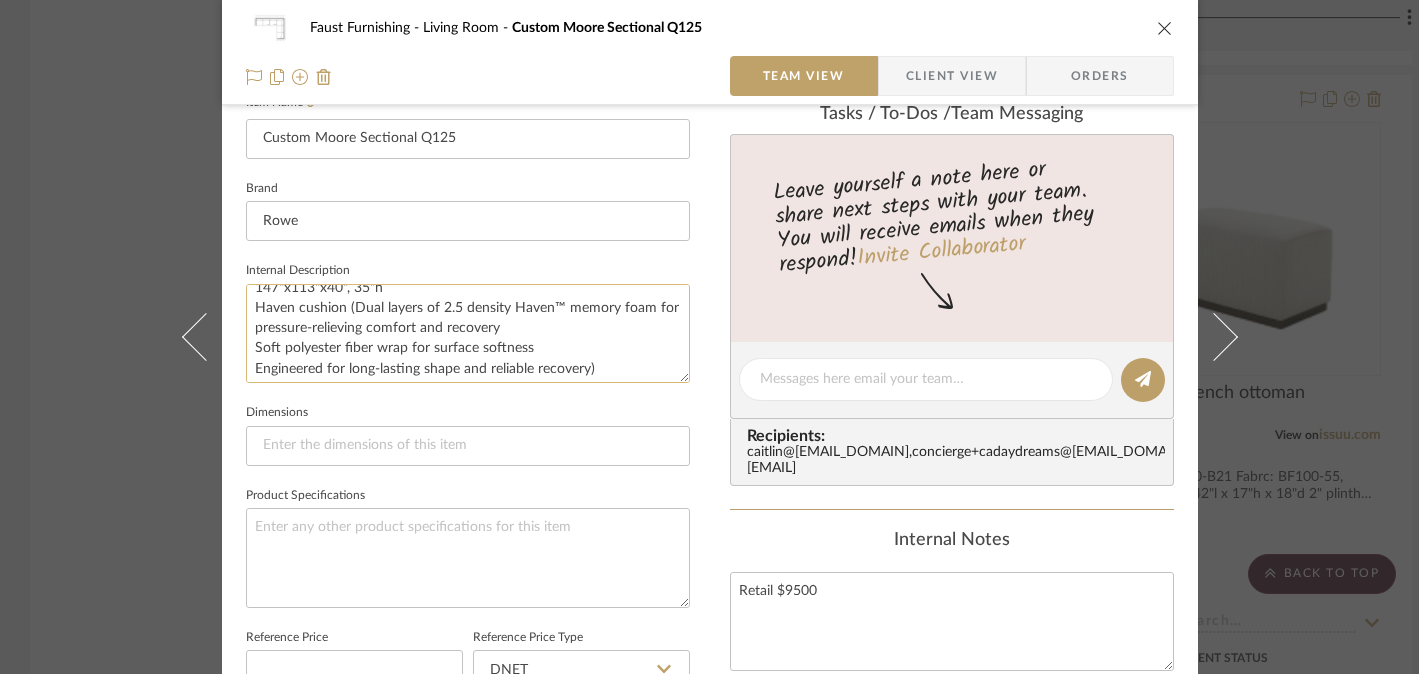 drag, startPoint x: 248, startPoint y: 307, endPoint x: 521, endPoint y: 330, distance: 273.96716 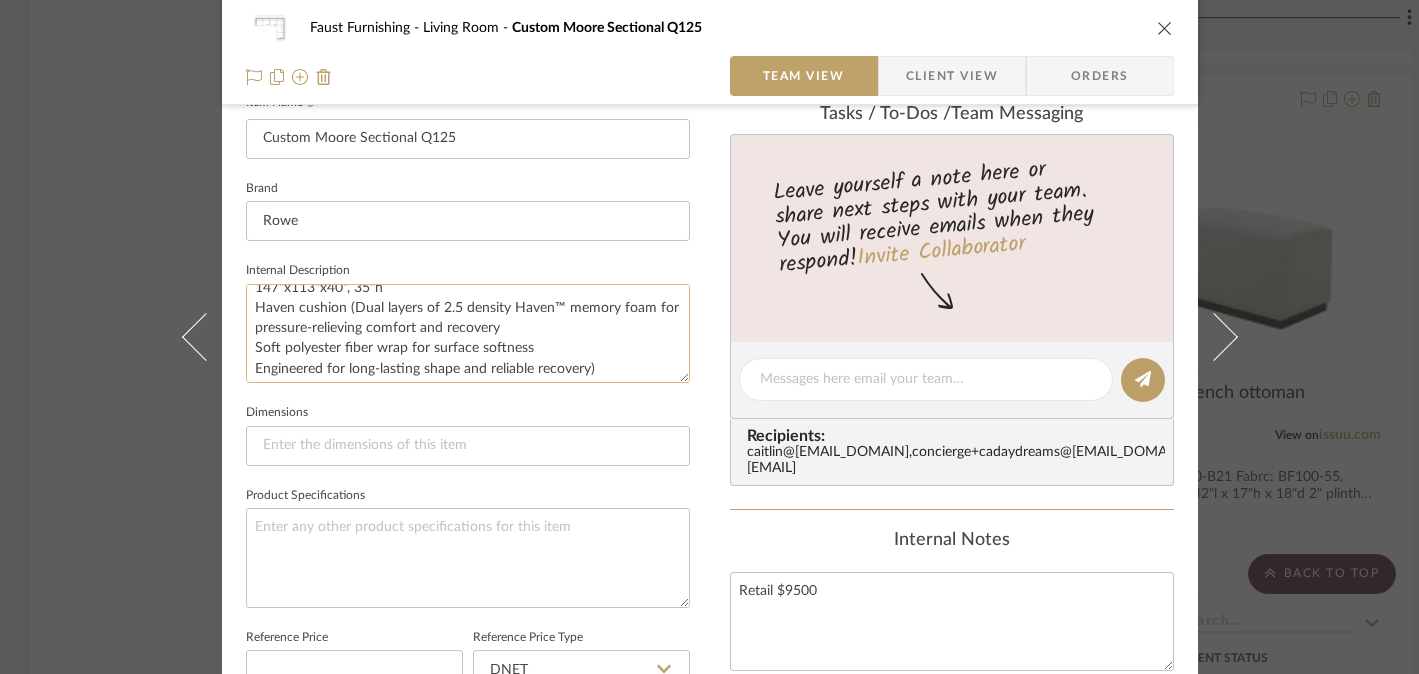 click on "SKU: Q125-SECTIONAL-RC
Pieces: 118, 041, 119
Body cover: 102cr-79z
Seat Height: 21” Seat Depth: 24”, Arm Height: 24
Latte legs
147"x113"x40", 35"h
Haven cushion (Dual layers of 2.5 density Haven™ memory foam for pressure-relieving comfort and recovery
Soft polyester fiber wrap for surface softness
Engineered for long-lasting shape and reliable recovery)
2 matching throw pillows
Retail $9500" 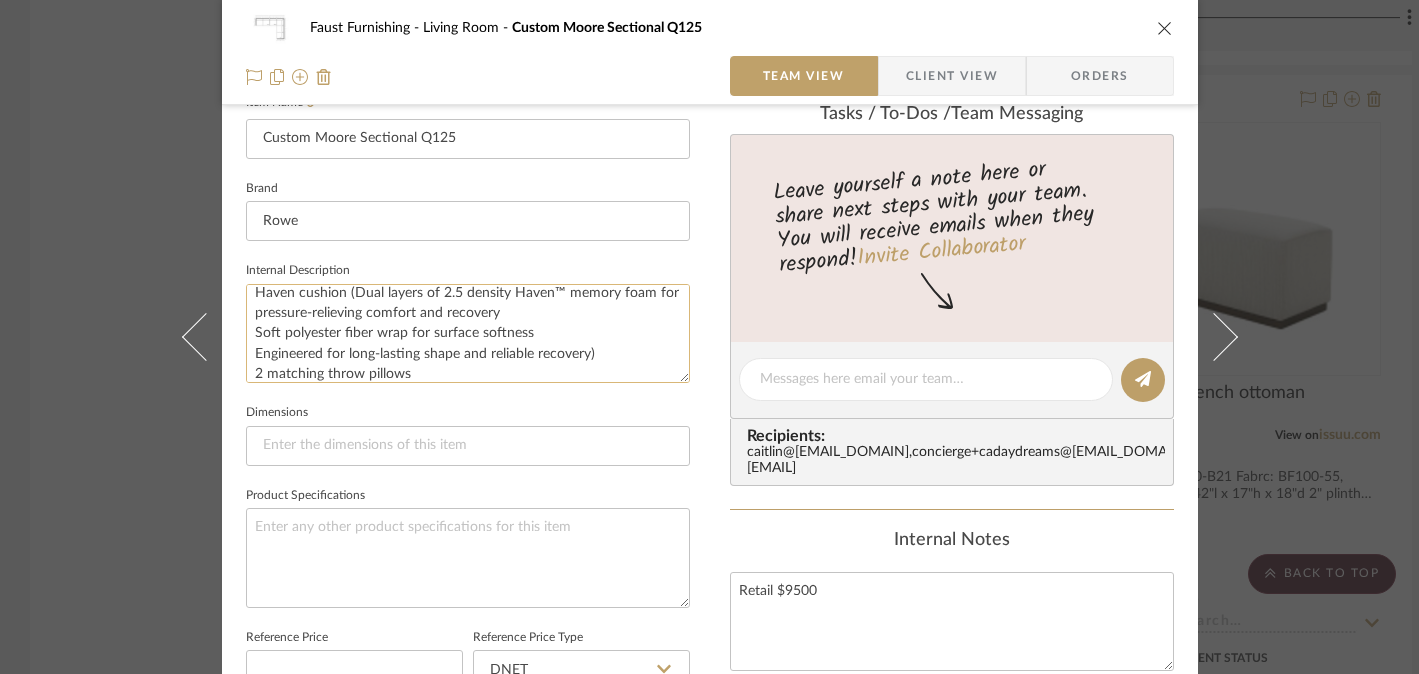 scroll, scrollTop: 128, scrollLeft: 0, axis: vertical 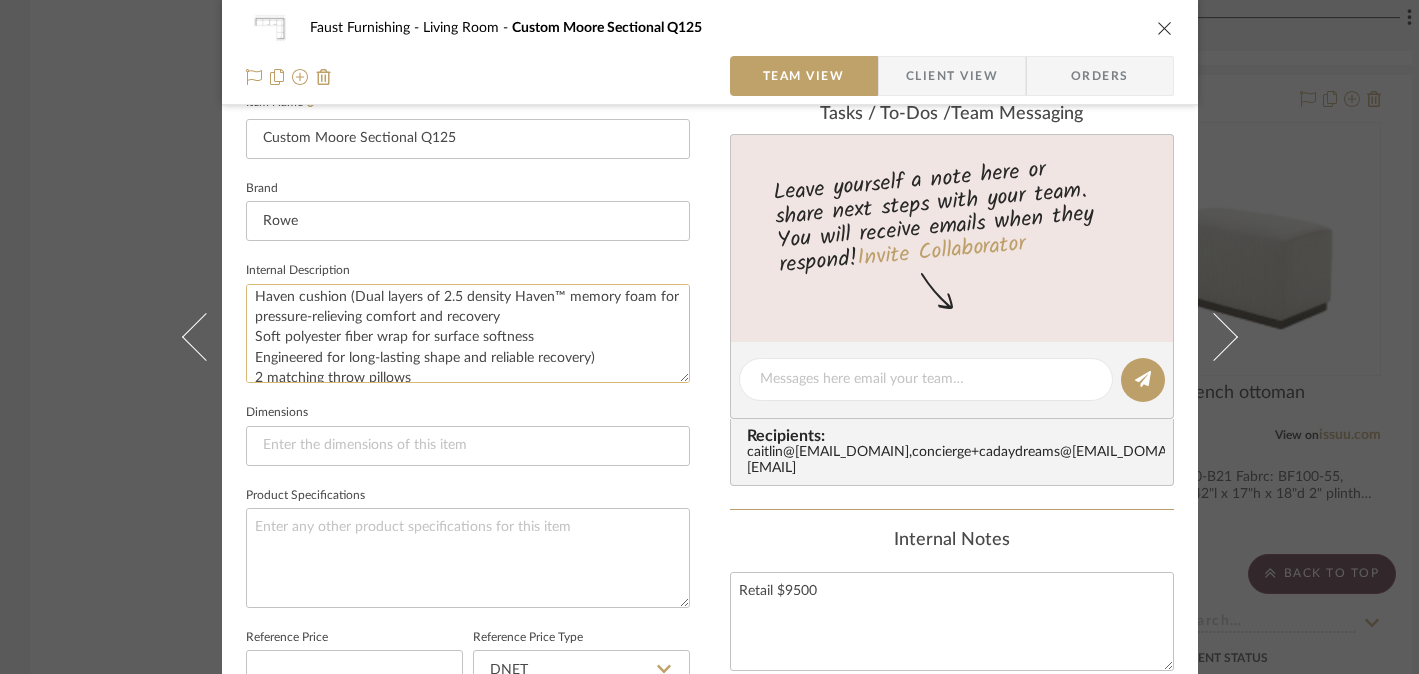 drag, startPoint x: 249, startPoint y: 335, endPoint x: 397, endPoint y: 340, distance: 148.08444 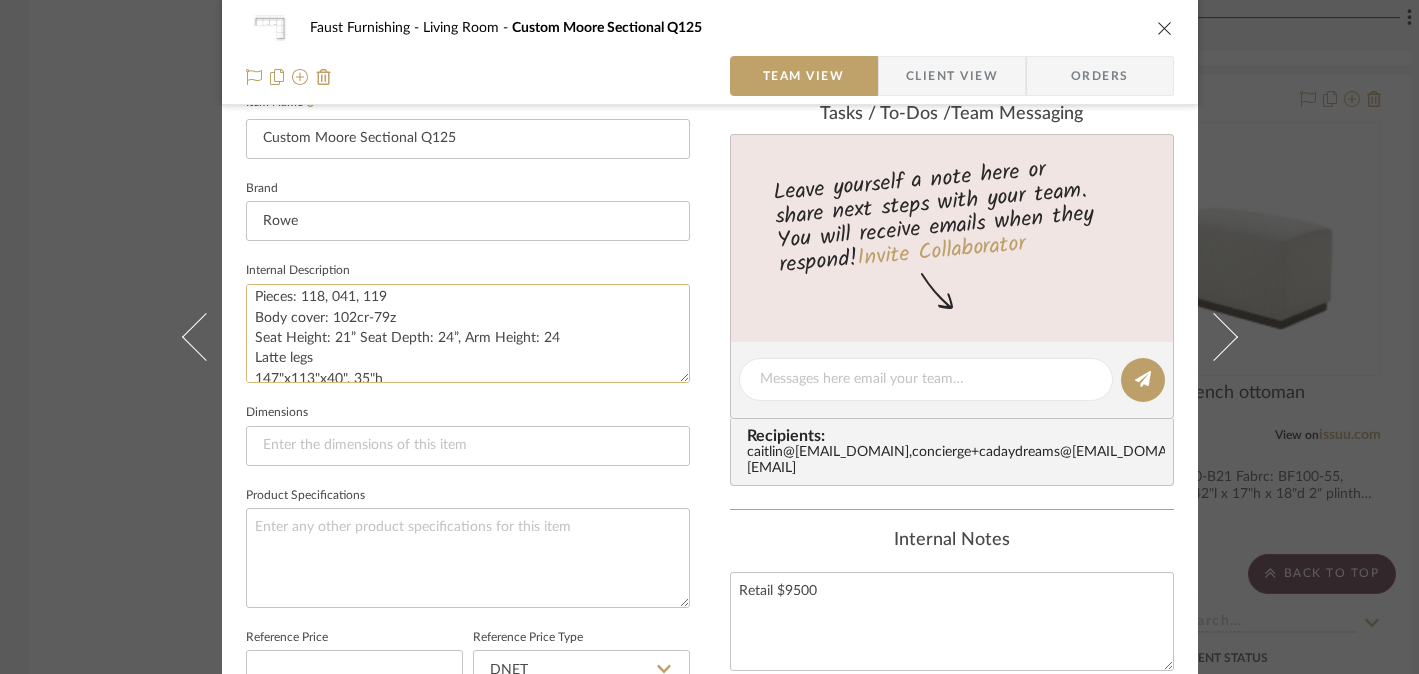 scroll, scrollTop: 0, scrollLeft: 0, axis: both 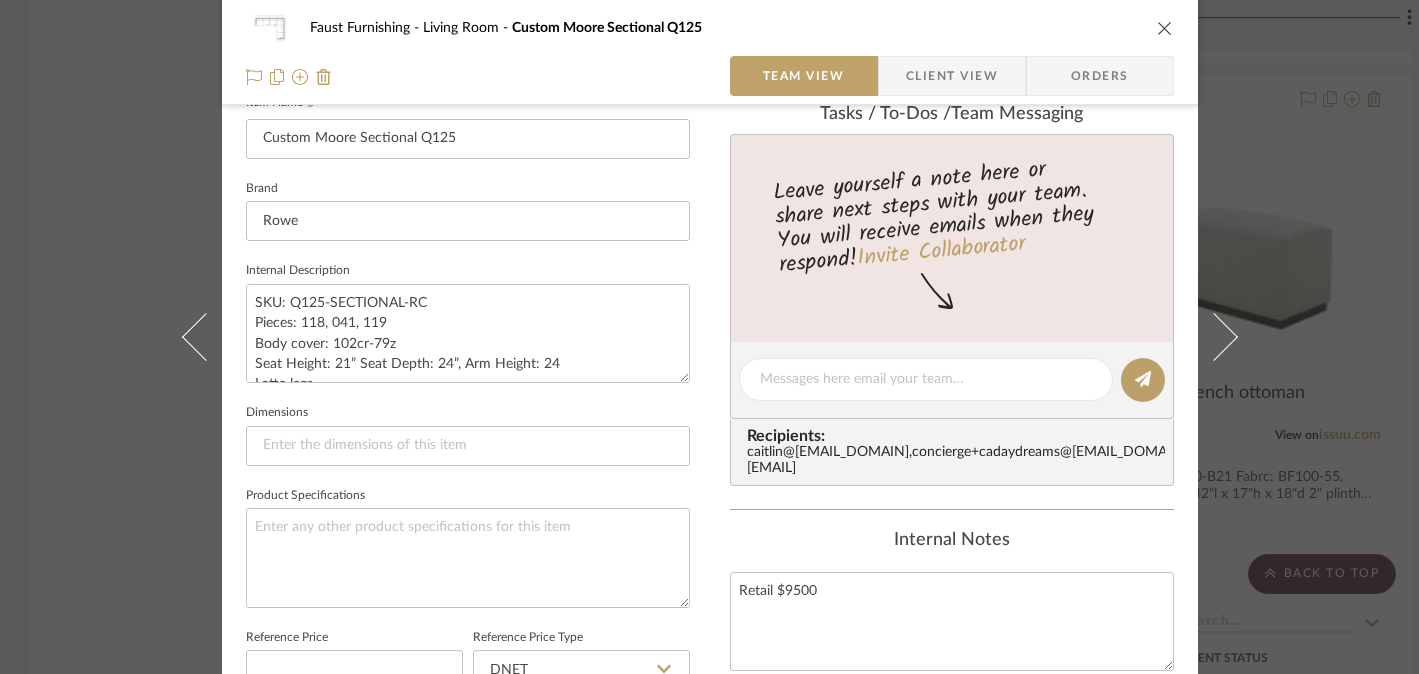 click on "Faust Furnishing Living Room Custom Moore Sectional Q125 Team View Client View Orders 1 / 4  Team-Facing Details   Item Name  Custom Moore Sectional Q125  Brand  Rowe  Internal Description  SKU: Q125-SECTIONAL-RC
Pieces: 118, 041, 119
Body cover: 102cr-79z
Seat Height: 21” Seat Depth: 24”, Arm Height: 24
Latte legs
147"x113"x40", 35"h
Haven cushion (Dual layers of 2.5 density Haven™ memory foam for pressure-relieving comfort and recovery
Soft polyester fiber wrap for surface softness
Engineered for long-lasting shape and reliable recovery)
2 matching throw pillows
Retail $9500  Dimensions   Product Specifications   Reference Price   Reference Price Type  DNET  Item Costs   View Budget   Markup %  (Use "-X%" to discount) 30%  Unit Cost  $6,638.50  Cost Type  DNET  Client Unit Price  $8,630.05  Quantity  1  Unit Type  Each  Subtotal   $8,630.05   Tax %  0%  Total Tax   $0.00   Shipping Cost  $0.00  Ship. Markup %  0% Taxable  Total Shipping   $0.00  Total Client Price  $8,630.05  Your Cost  $6,638.50  ," at bounding box center (709, 337) 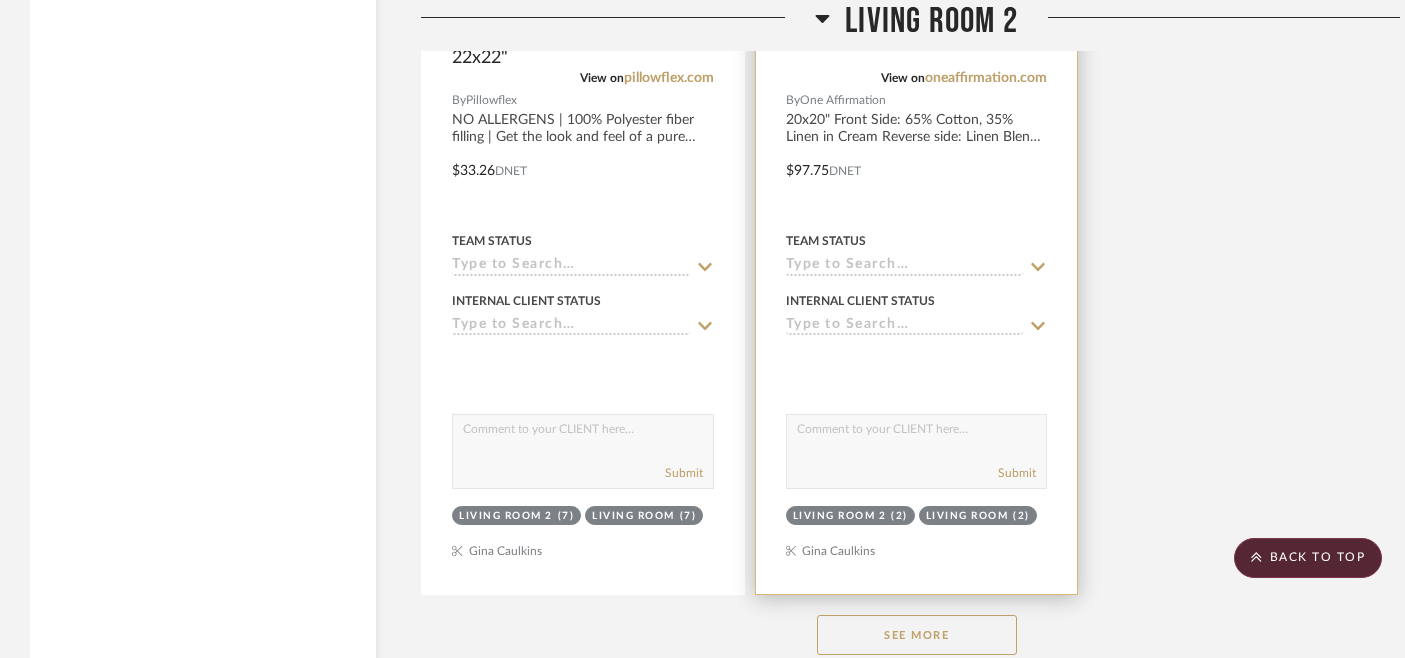 scroll, scrollTop: 9427, scrollLeft: 0, axis: vertical 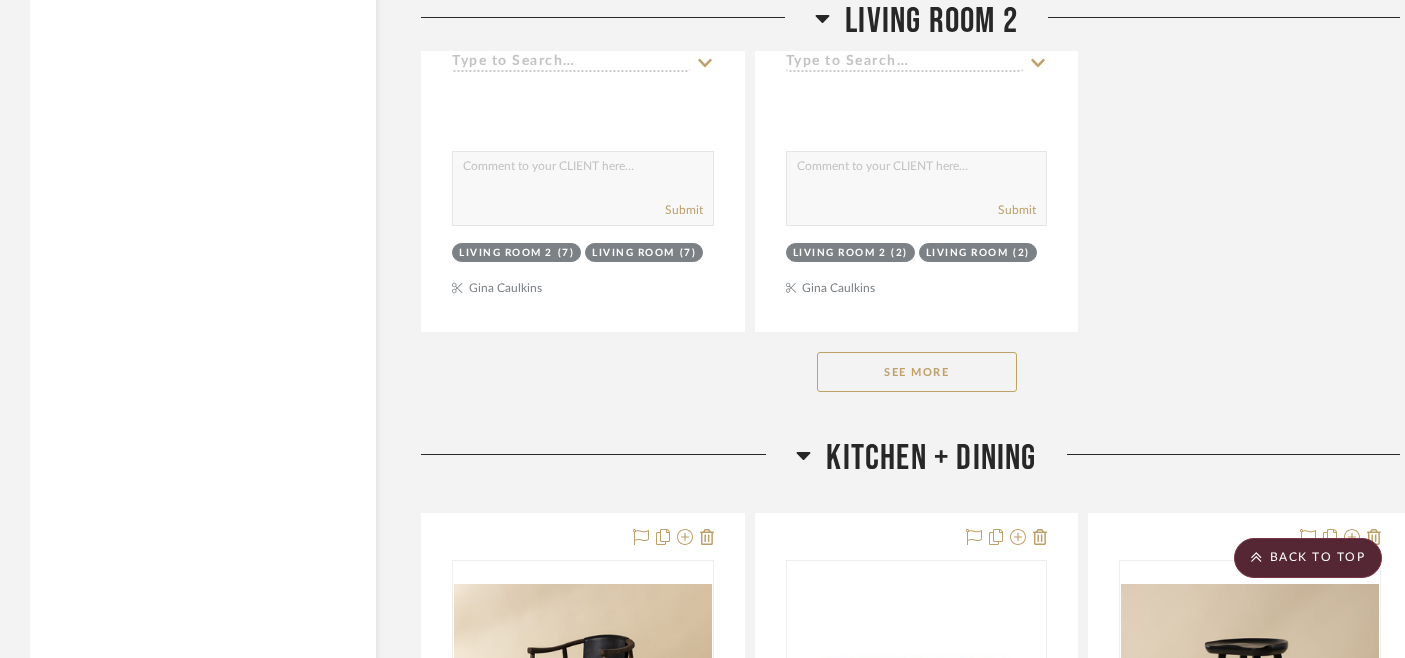 click on "See More" 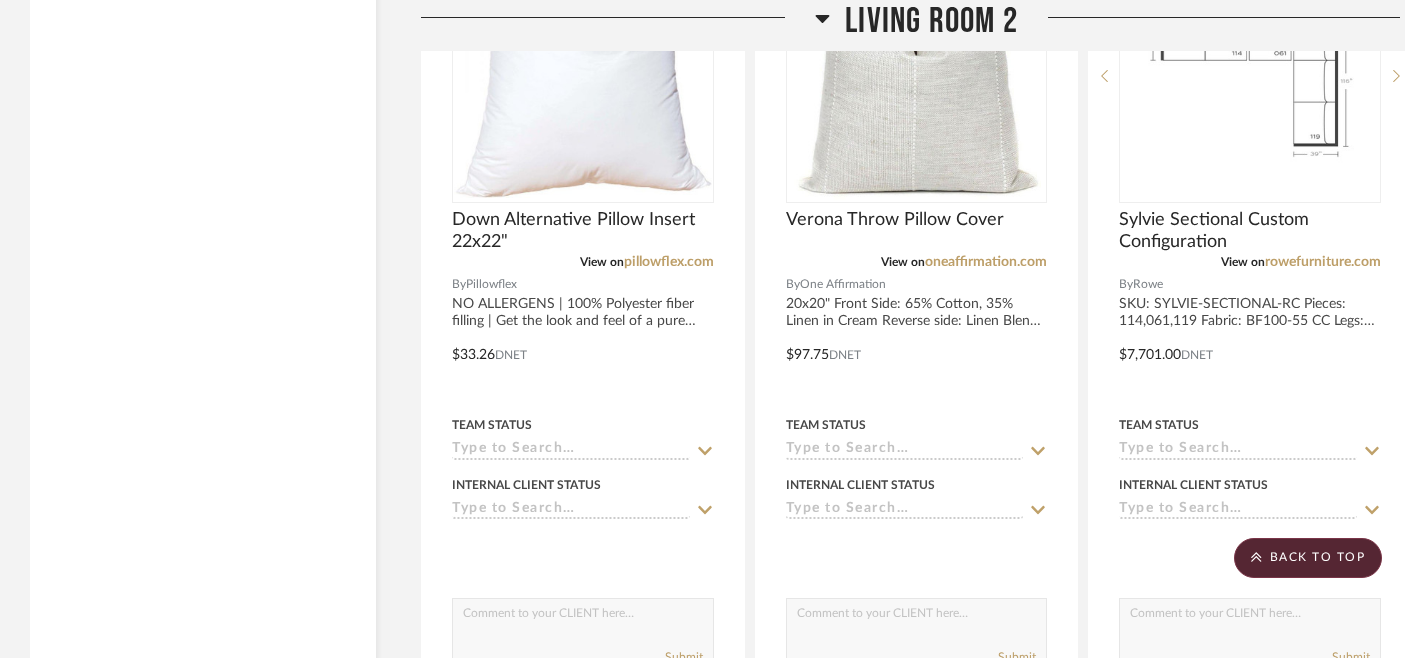 scroll, scrollTop: 8972, scrollLeft: 0, axis: vertical 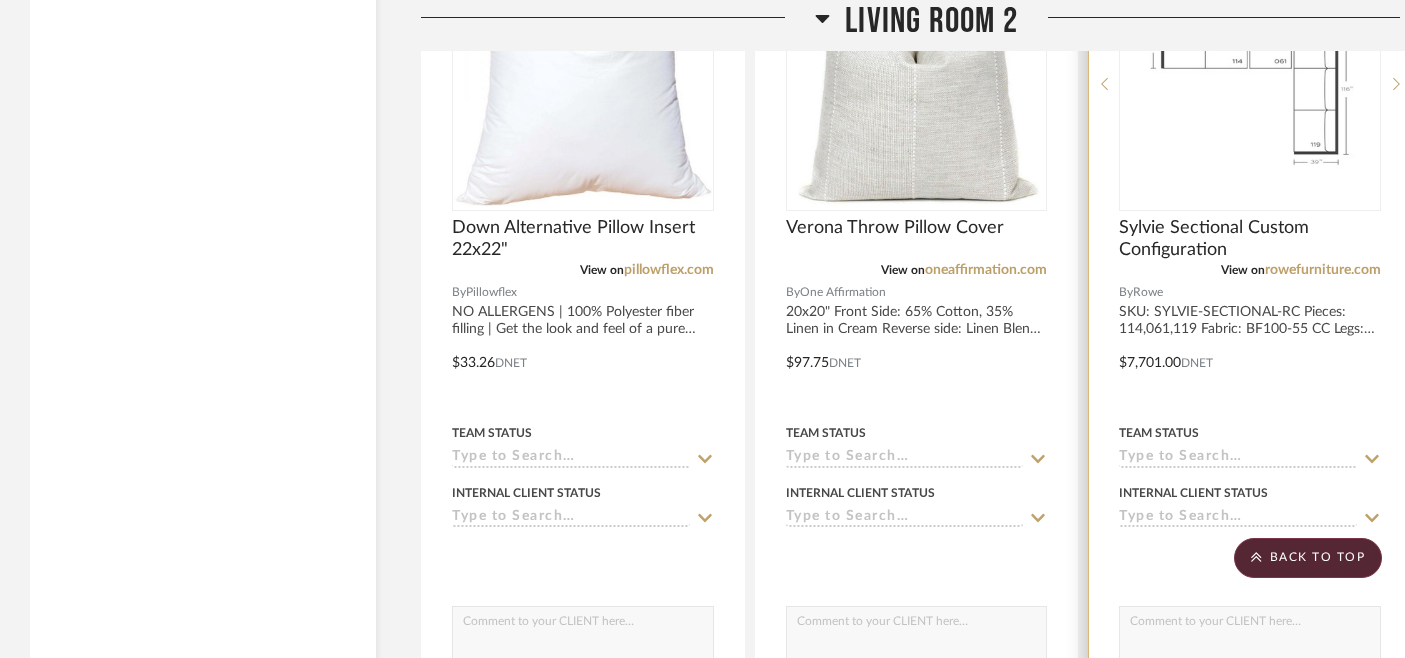 click at bounding box center (0, 0) 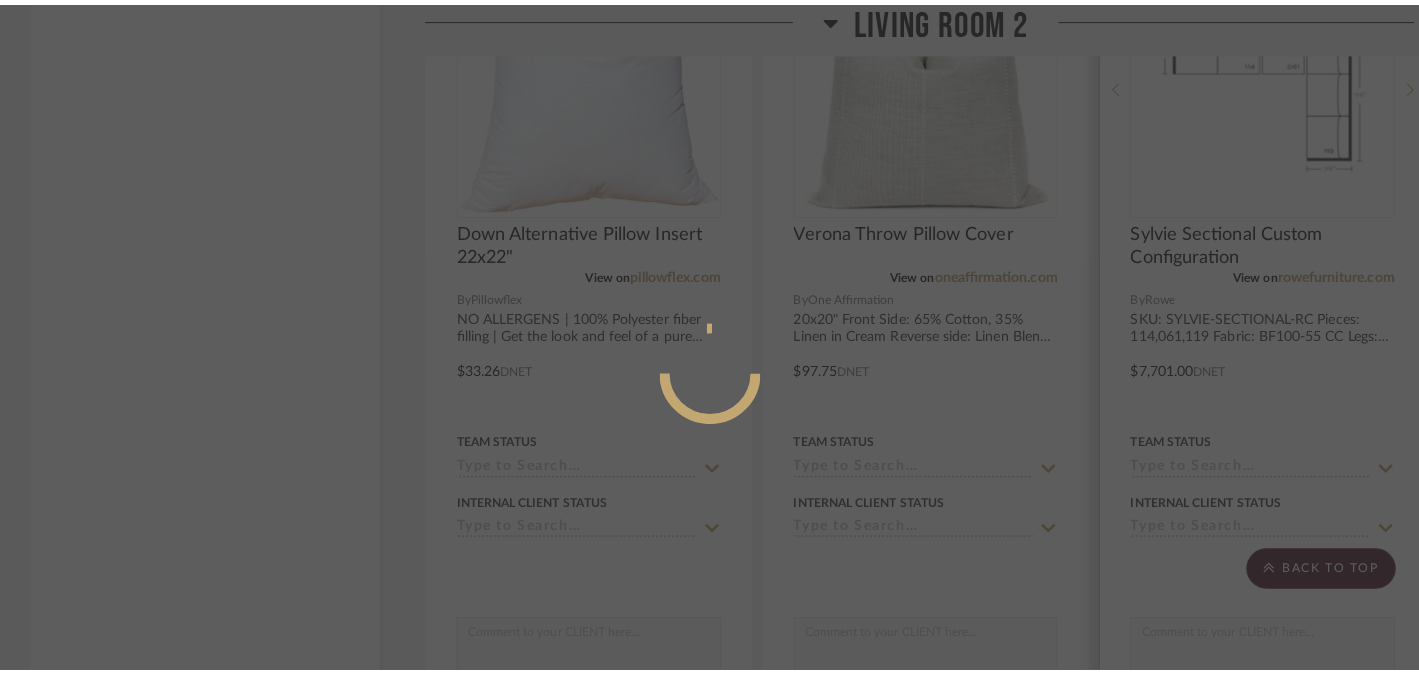 scroll, scrollTop: 0, scrollLeft: 0, axis: both 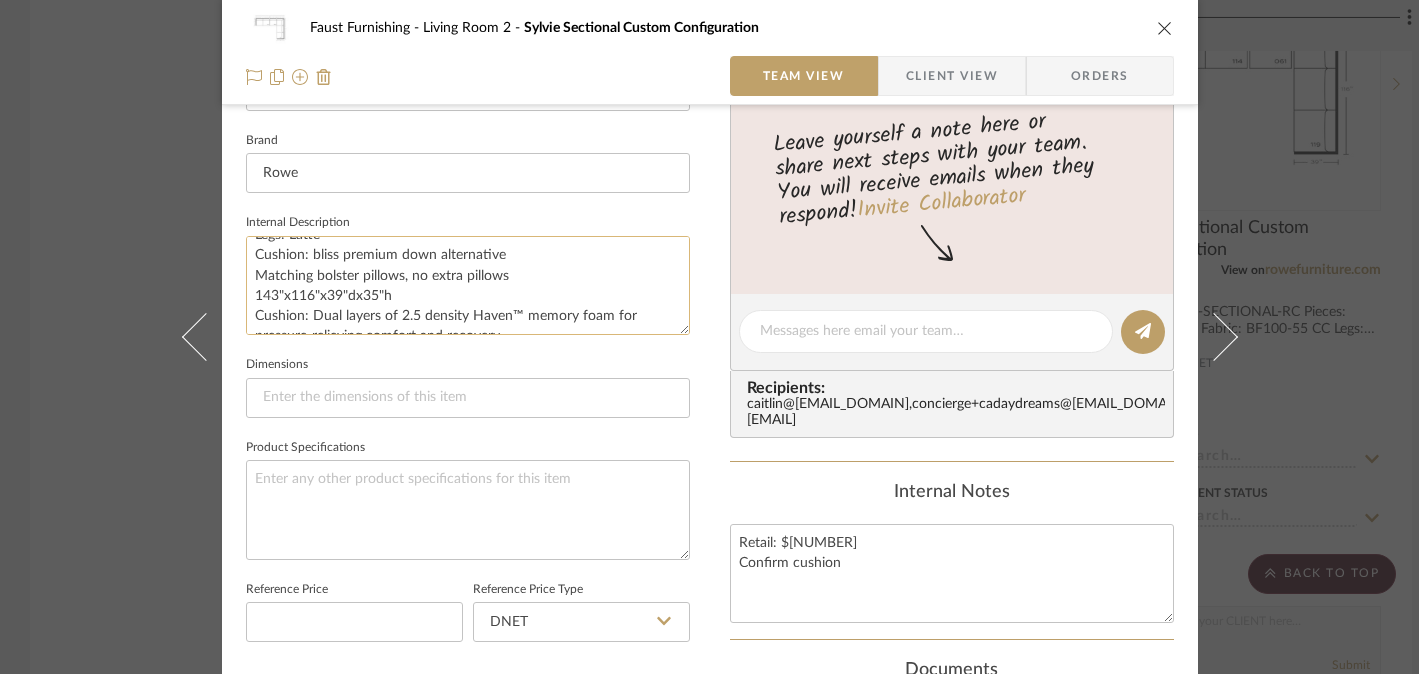 click on "SKU: SYLVIE-SECTIONAL-RC
Pieces: 114,061,119
Fabric: BF100-55 CC
Legs: Latte
Cushion: bliss premium down alternative
Matching bolster pillows, no extra pillows
143"x116"x39"dx35"h
Cushion: Dual layers of 2.5 density Haven™ memory foam for pressure-relieving comfort and recovery
Hypoallergenic ultra-fine Luma™ fiber made from 100% BPA-free recycled water bottles
Multi-channeled stitching prevents lumping
Seat Height 21”
Seat Depth 24”
Arm Height 25”
Retail: $10,850" 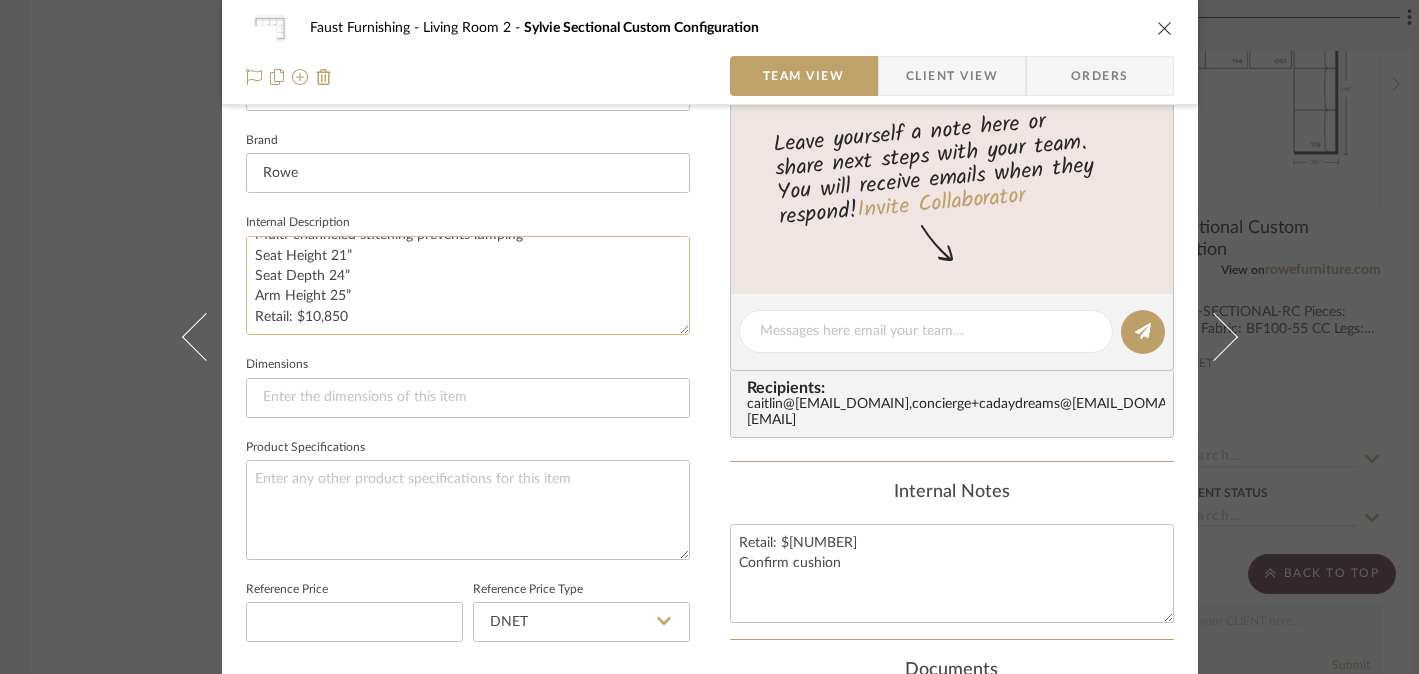 scroll, scrollTop: 243, scrollLeft: 0, axis: vertical 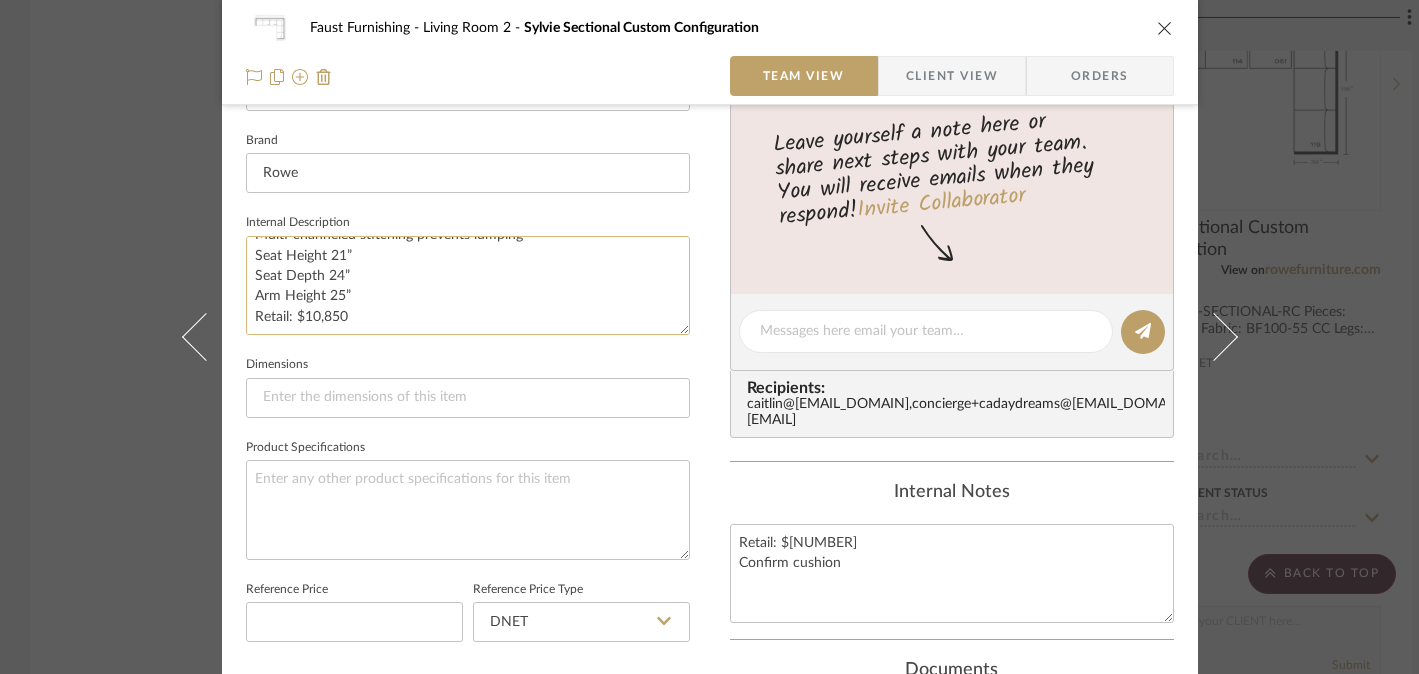 drag, startPoint x: 247, startPoint y: 247, endPoint x: 344, endPoint y: 292, distance: 106.929886 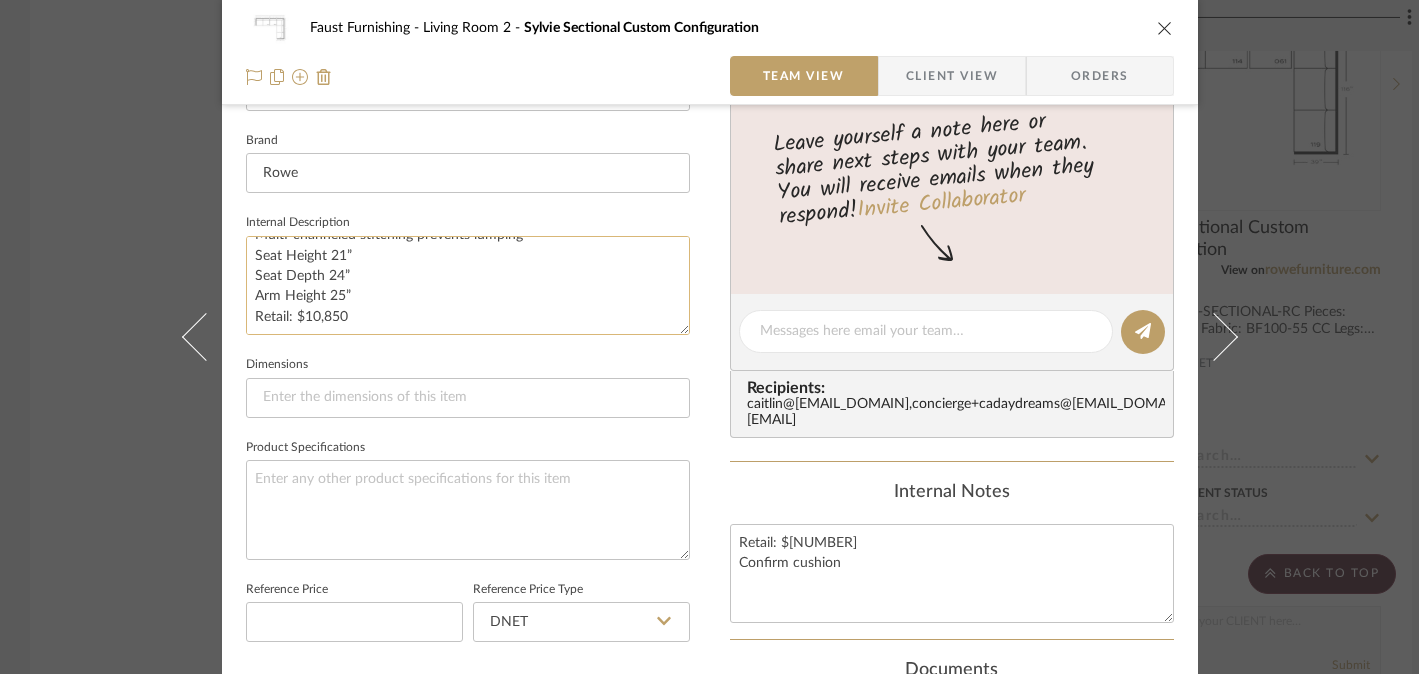 click on "SKU: SYLVIE-SECTIONAL-RC
Pieces: 114,061,119
Fabric: BF100-55 CC
Legs: Latte
Cushion: bliss premium down alternative
Matching bolster pillows, no extra pillows
143"x116"x39"dx35"h
Cushion: Dual layers of 2.5 density Haven™ memory foam for pressure-relieving comfort and recovery
Hypoallergenic ultra-fine Luma™ fiber made from 100% BPA-free recycled water bottles
Multi-channeled stitching prevents lumping
Seat Height 21”
Seat Depth 24”
Arm Height 25”
Retail: $10,850" 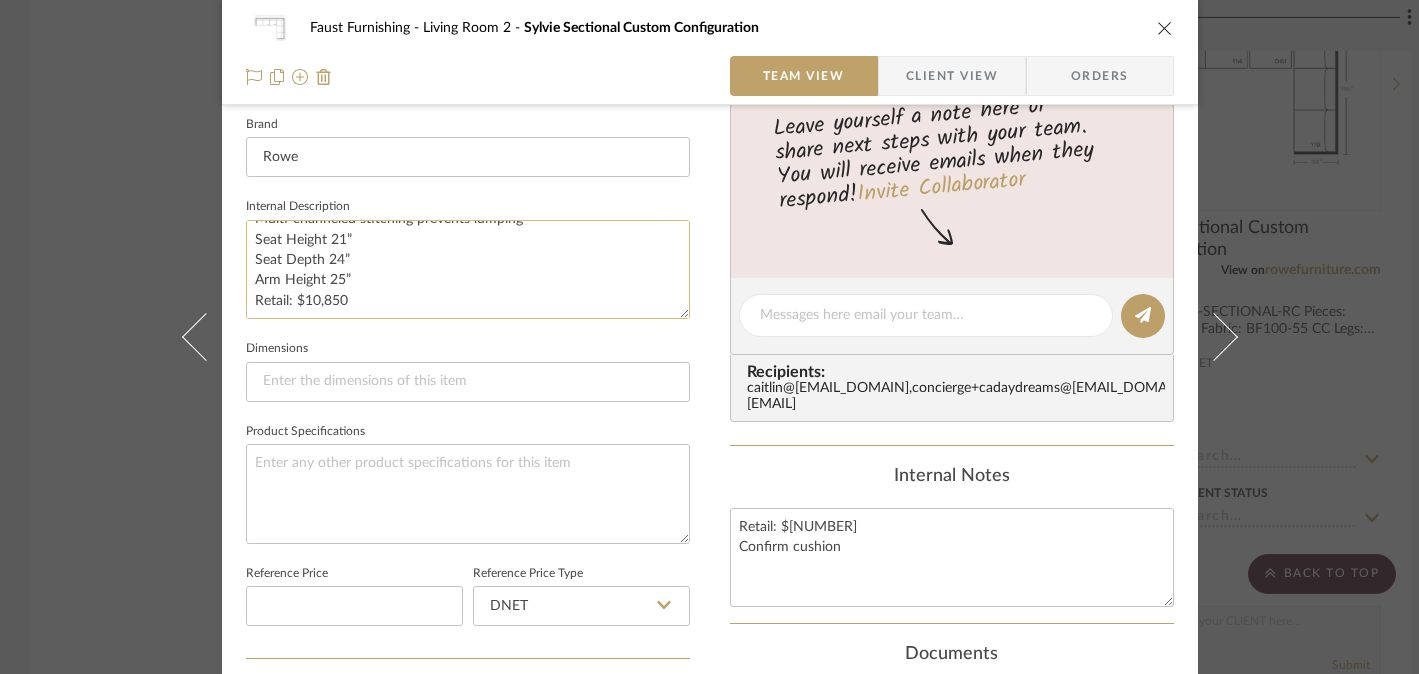 scroll, scrollTop: 640, scrollLeft: 0, axis: vertical 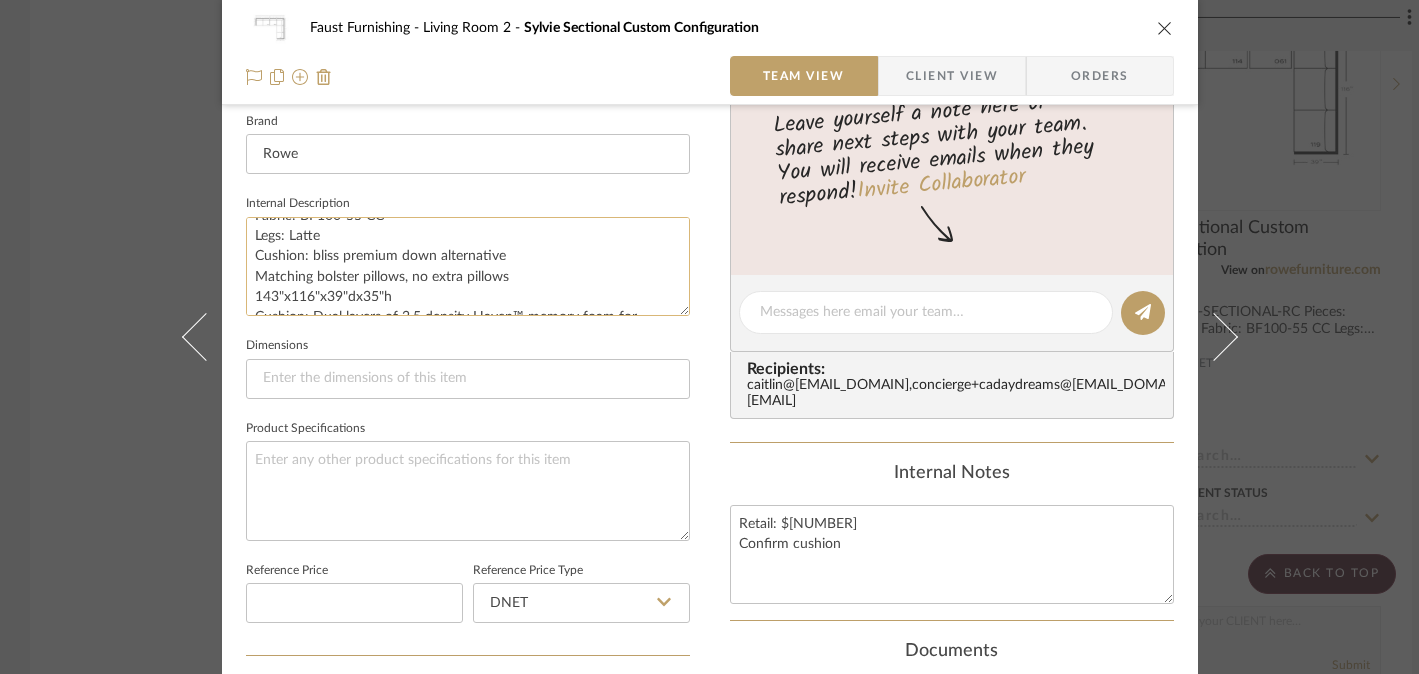 drag, startPoint x: 305, startPoint y: 256, endPoint x: 507, endPoint y: 260, distance: 202.0396 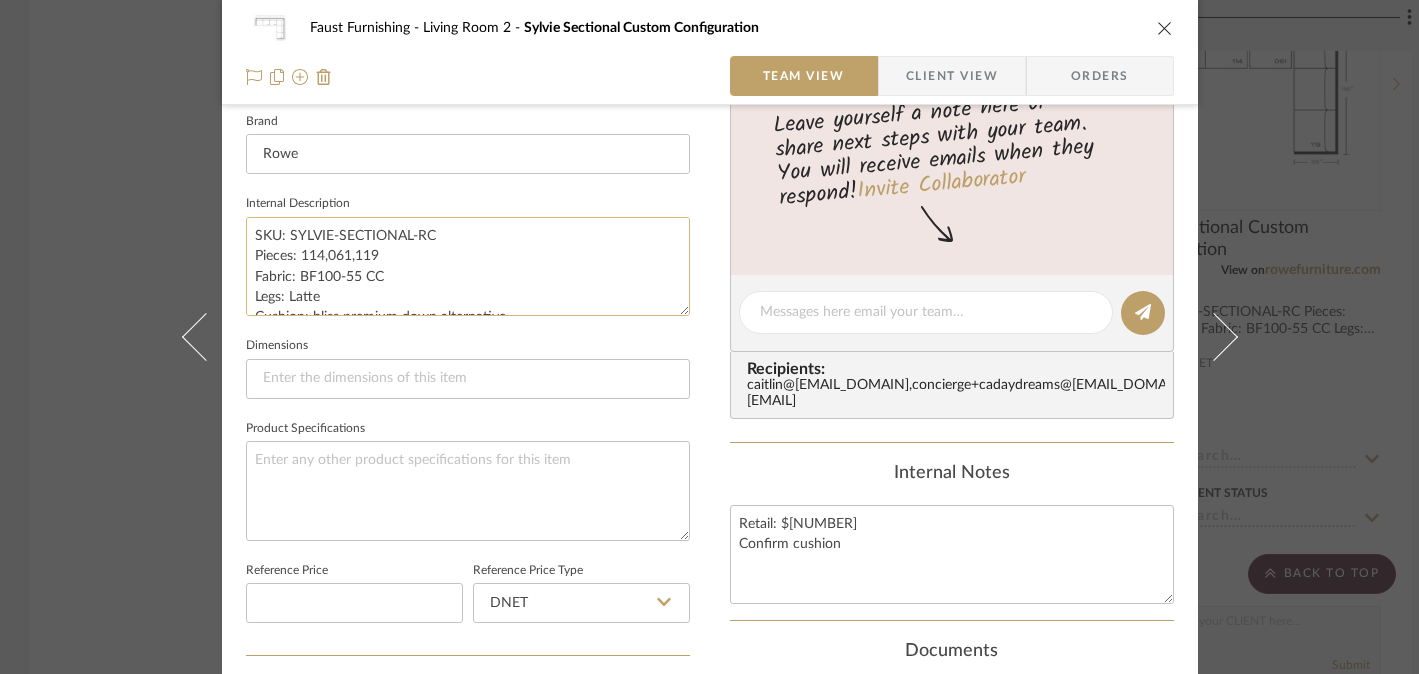 scroll, scrollTop: 638, scrollLeft: 0, axis: vertical 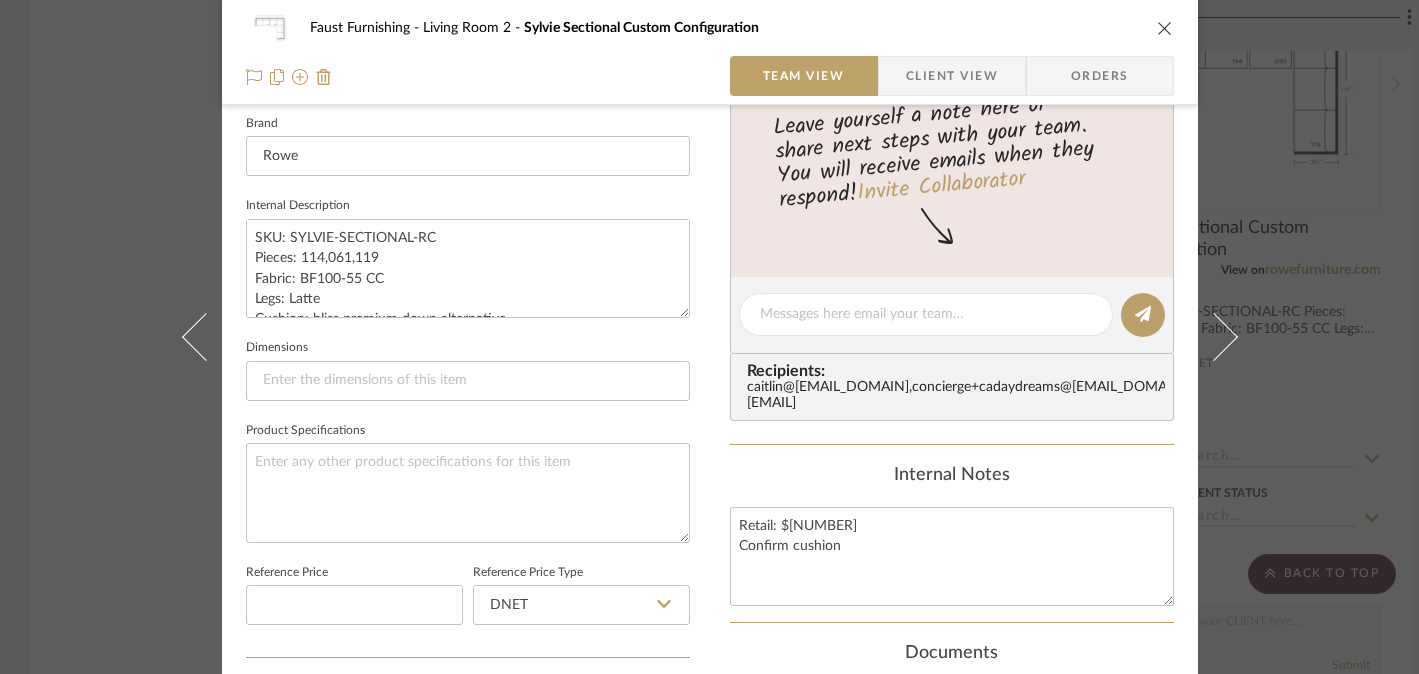 click on "Faust Furnishing Living Room 2 Sylvie Sectional Custom Configuration Team View Client View Orders 1 / 4 Team-Facing Details Item Name Sylvie Sectional Custom Configuration Brand Rowe Internal Description SKU: SYLVIE-SECTIONAL-RC
Pieces: 114,061,119
Fabric: BF100-55 CC
Legs: Latte
Cushion: bliss premium down alternative
Matching bolster pillows, no extra pillows
143"x116"x39"dx35"h
Cushion: Dual layers of 2.5 density Haven™ memory foam for pressure-relieving comfort and recovery
Hypoallergenic ultra-fine Luma™ fiber made from 100% BPA-free recycled water bottles
Multi-channeled stitching prevents lumping
Seat Height 21”
Seat Depth 24”
Arm Height 25”
Retail: $[PRICE] Dimensions Product Specifications Reference Price Reference Price Type DNET Item Costs View Budget Markup % (Use "-X%" to discount) 30% Unit Cost $[PRICE] Cost Type DNET Client Unit Price $[PRICE] Quantity 1 Unit Type Each Subtotal $[PRICE] Tax % 0% Total Tax $0.00 Shipping Cost $0.00 0%" at bounding box center (709, 337) 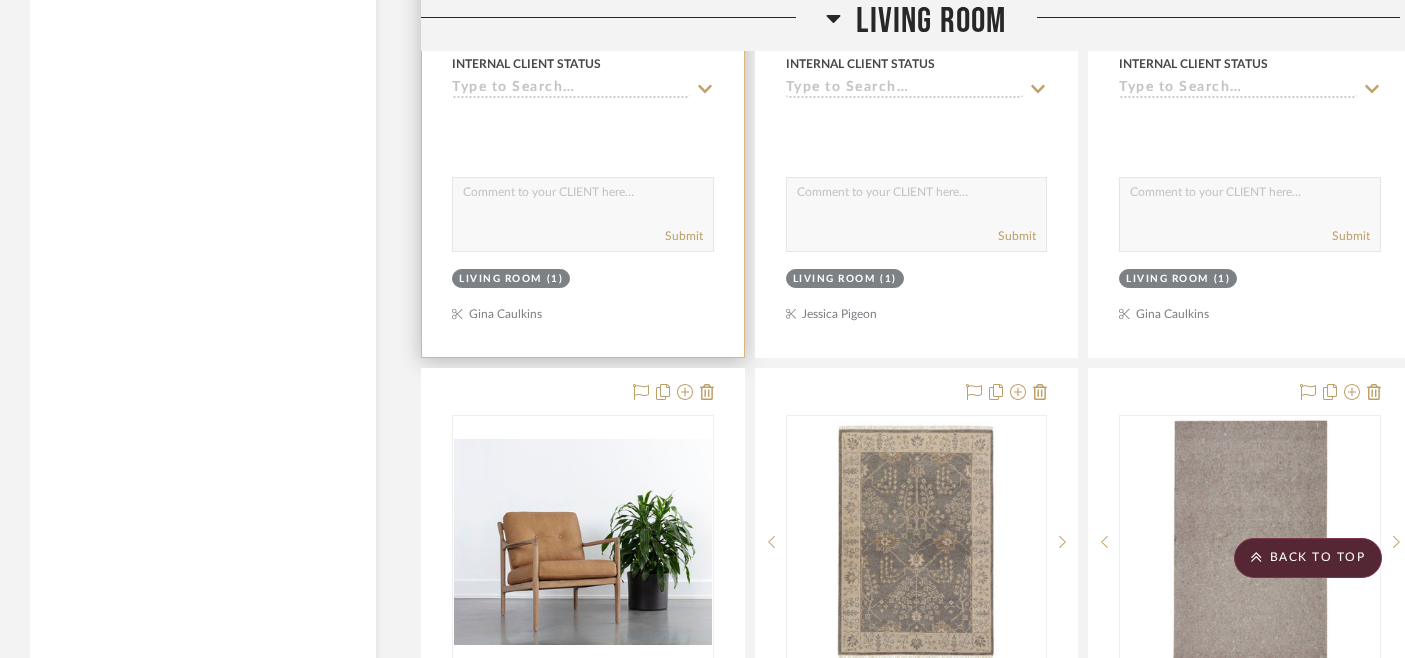 scroll, scrollTop: 5219, scrollLeft: 0, axis: vertical 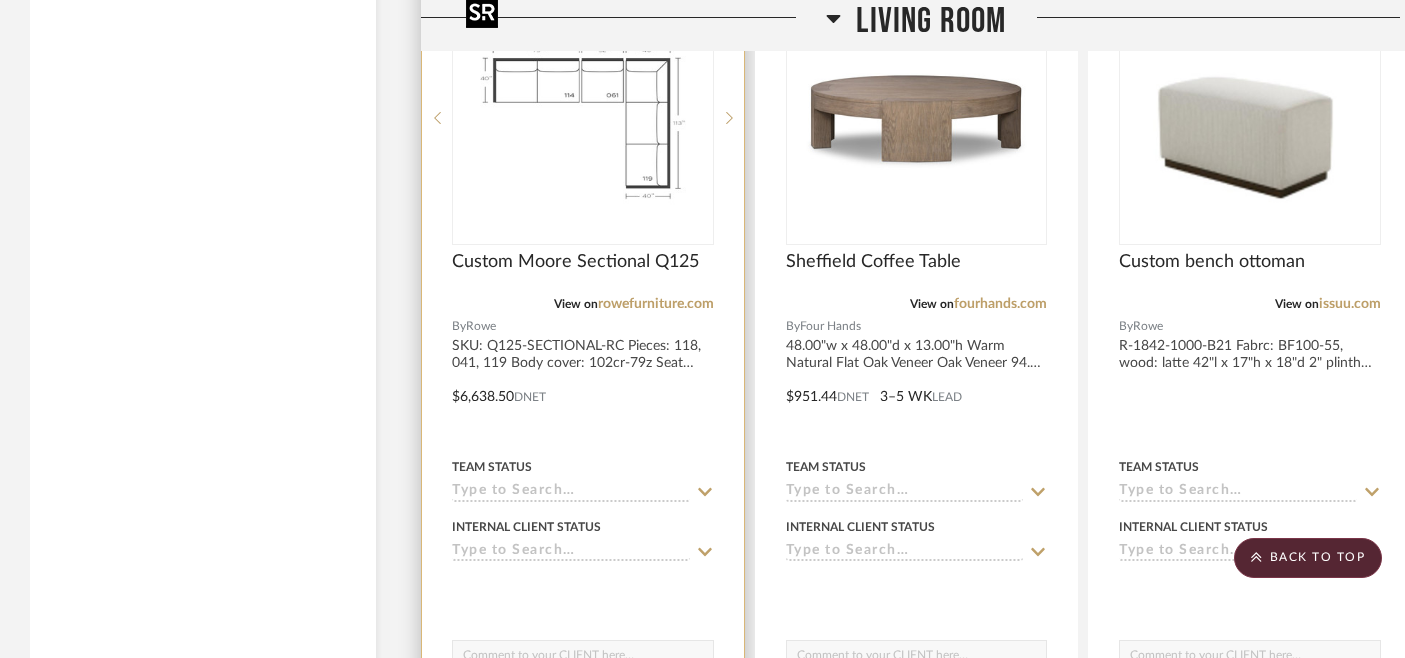 click at bounding box center [583, 118] 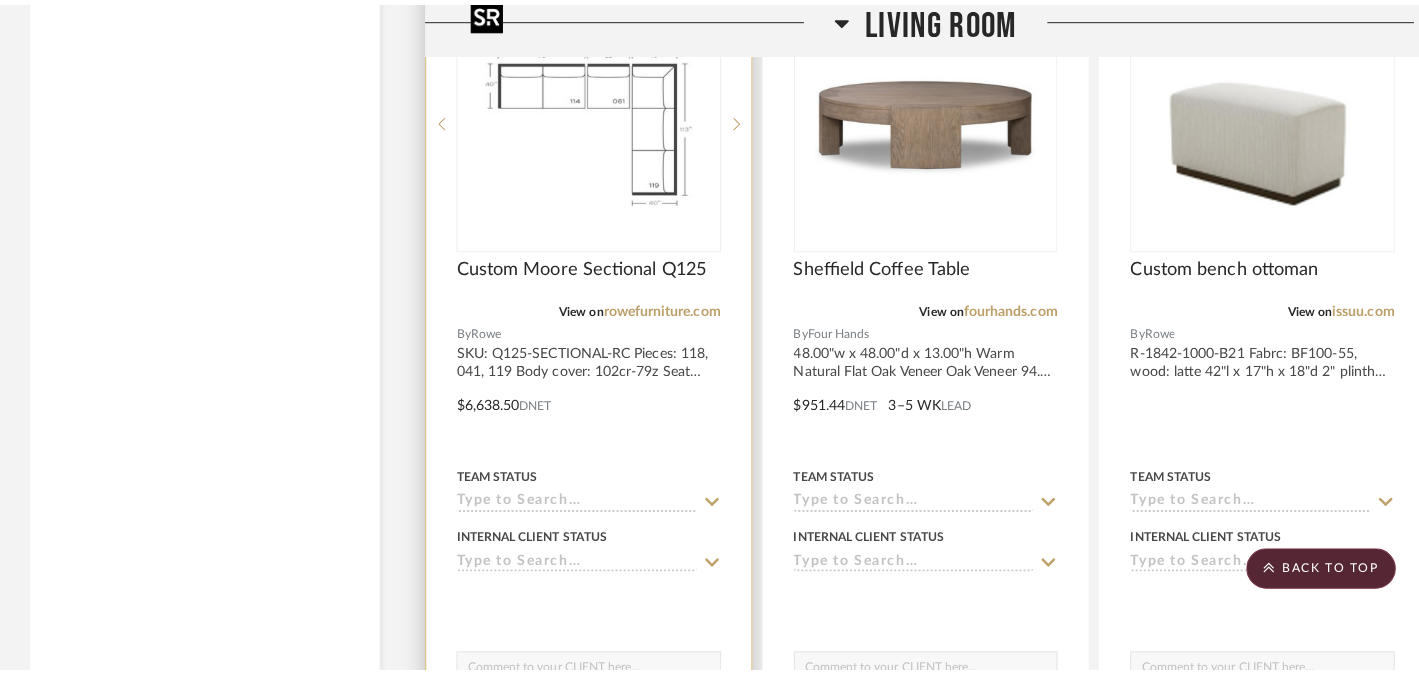 scroll, scrollTop: 0, scrollLeft: 0, axis: both 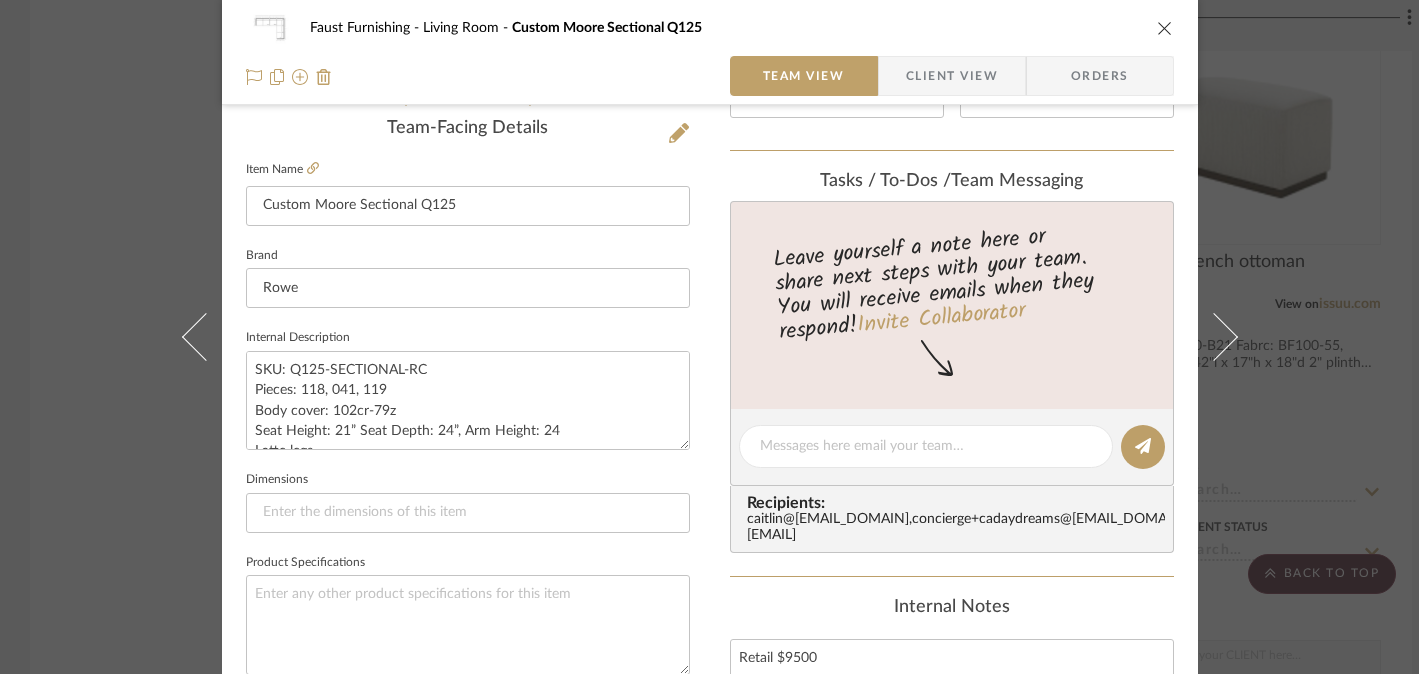 click on "Faust Furnishing Living Room Custom Moore Sectional Q125 Team View Client View Orders 1 / 4  Team-Facing Details   Item Name  Custom Moore Sectional Q125  Brand  Rowe  Internal Description  SKU: Q125-SECTIONAL-RC
Pieces: 118, 041, 119
Body cover: 102cr-79z
Seat Height: 21” Seat Depth: 24”, Arm Height: 24
Latte legs
147"x113"x40", 35"h
Haven cushion (Dual layers of 2.5 density Haven™ memory foam for pressure-relieving comfort and recovery
Soft polyester fiber wrap for surface softness
Engineered for long-lasting shape and reliable recovery)
2 matching throw pillows
Retail $9500  Dimensions   Product Specifications   Reference Price   Reference Price Type  DNET  Item Costs   View Budget   Markup %  (Use "-X%" to discount) 30%  Unit Cost  $6,638.50  Cost Type  DNET  Client Unit Price  $8,630.05  Quantity  1  Unit Type  Each  Subtotal   $8,630.05   Tax %  0%  Total Tax   $0.00   Shipping Cost  $0.00  Ship. Markup %  0% Taxable  Total Shipping   $0.00  Total Client Price  $8,630.05  Your Cost  $6,638.50  ," at bounding box center [709, 337] 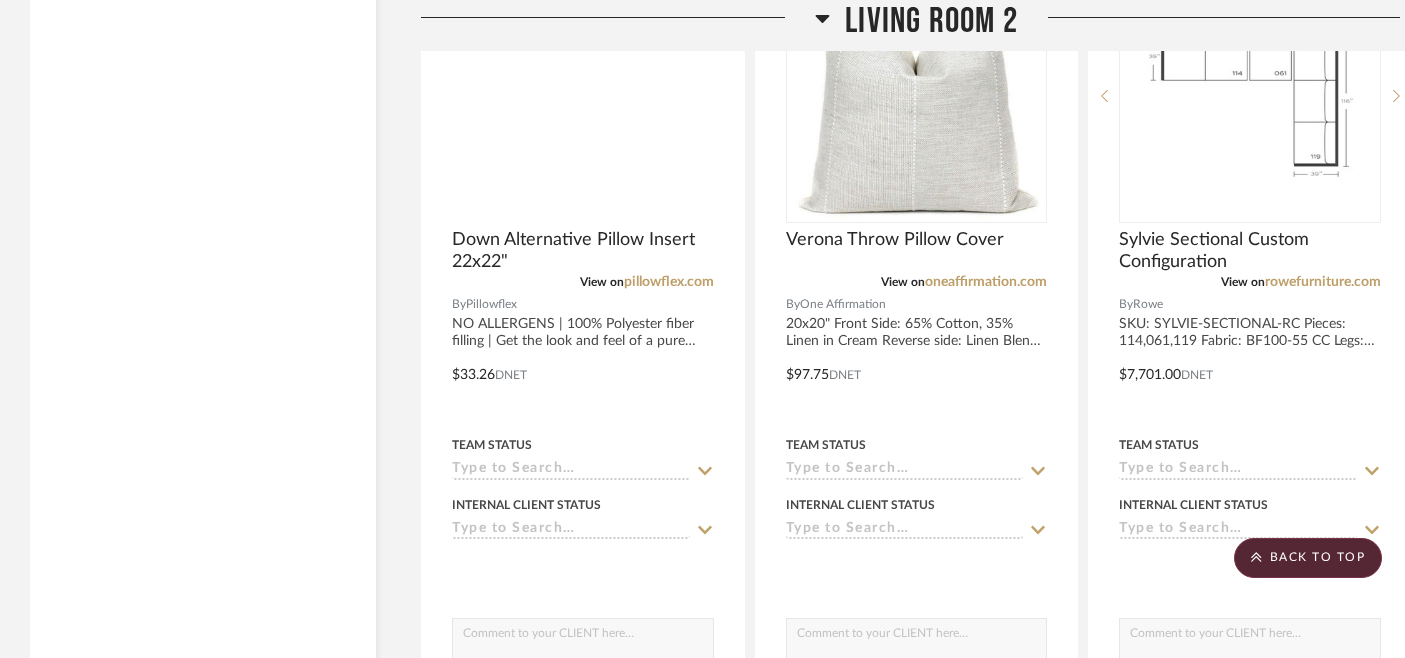 scroll, scrollTop: 8927, scrollLeft: 0, axis: vertical 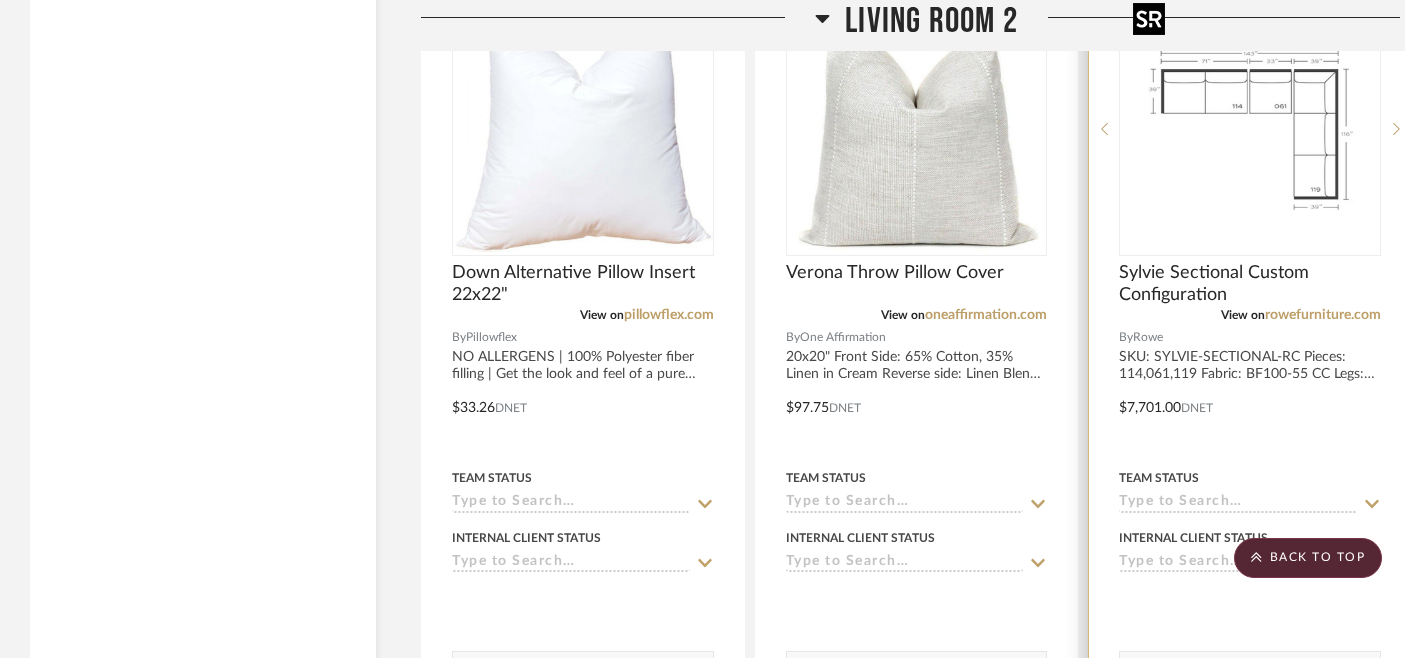 click at bounding box center (1250, 129) 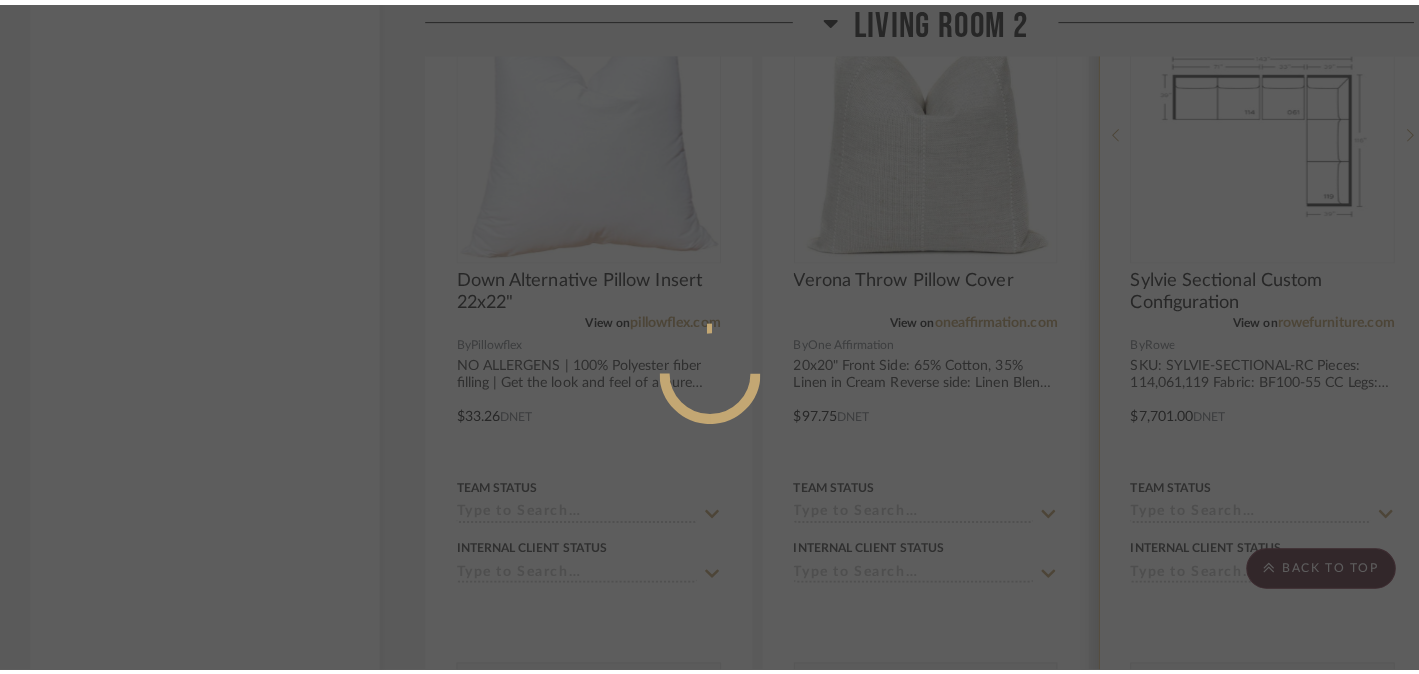 scroll, scrollTop: 0, scrollLeft: 0, axis: both 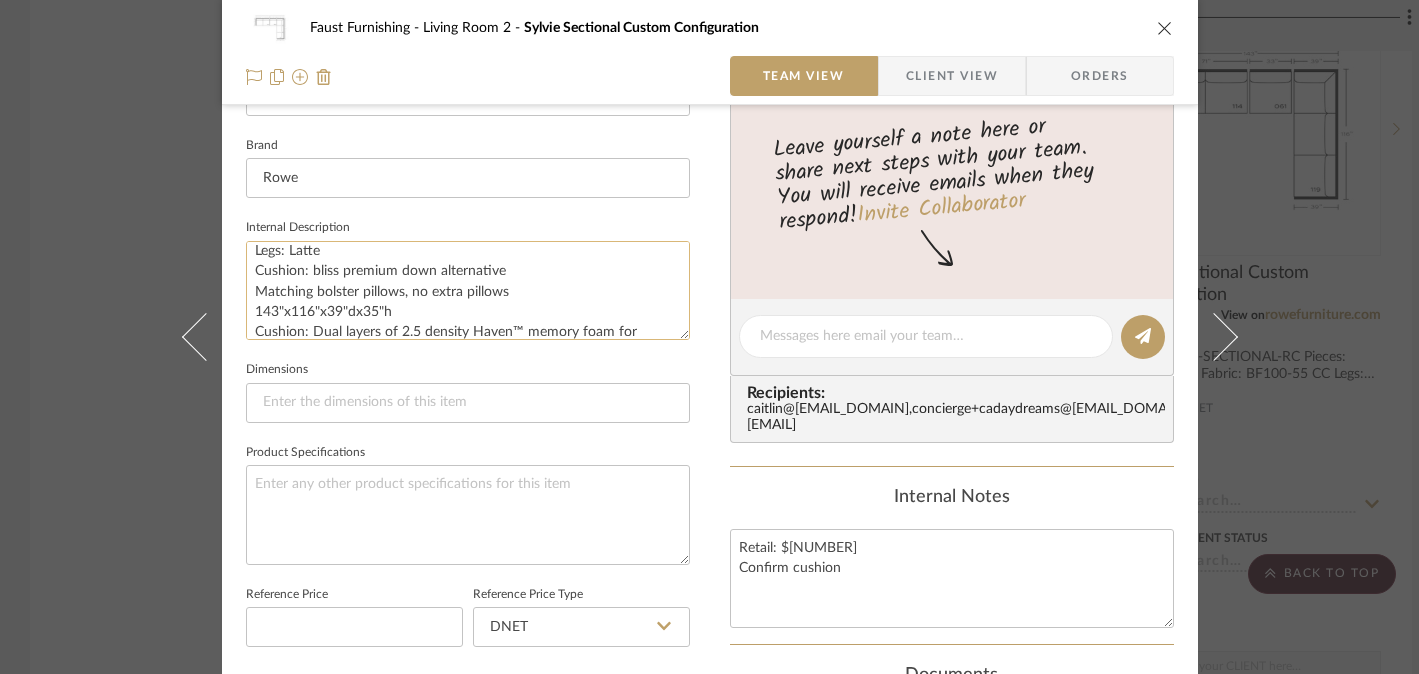 drag, startPoint x: 303, startPoint y: 270, endPoint x: 490, endPoint y: 273, distance: 187.02406 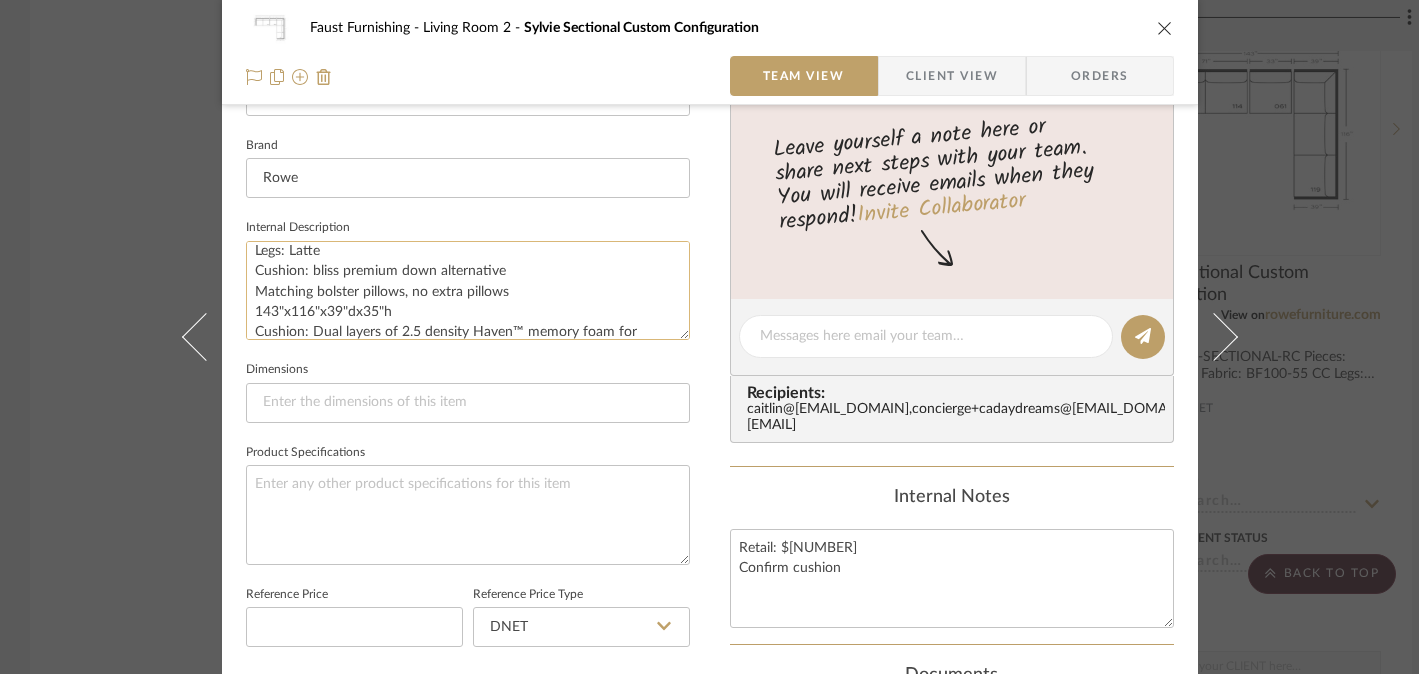 click on "SKU: SYLVIE-SECTIONAL-RC
Pieces: 114,061,119
Fabric: BF100-55 CC
Legs: Latte
Cushion: bliss premium down alternative
Matching bolster pillows, no extra pillows
143"x116"x39"dx35"h
Cushion: Dual layers of 2.5 density Haven™ memory foam for pressure-relieving comfort and recovery
Hypoallergenic ultra-fine Luma™ fiber made from 100% BPA-free recycled water bottles
Multi-channeled stitching prevents lumping
Seat Height 21”
Seat Depth 24”
Arm Height 25”
Retail: $10,850" 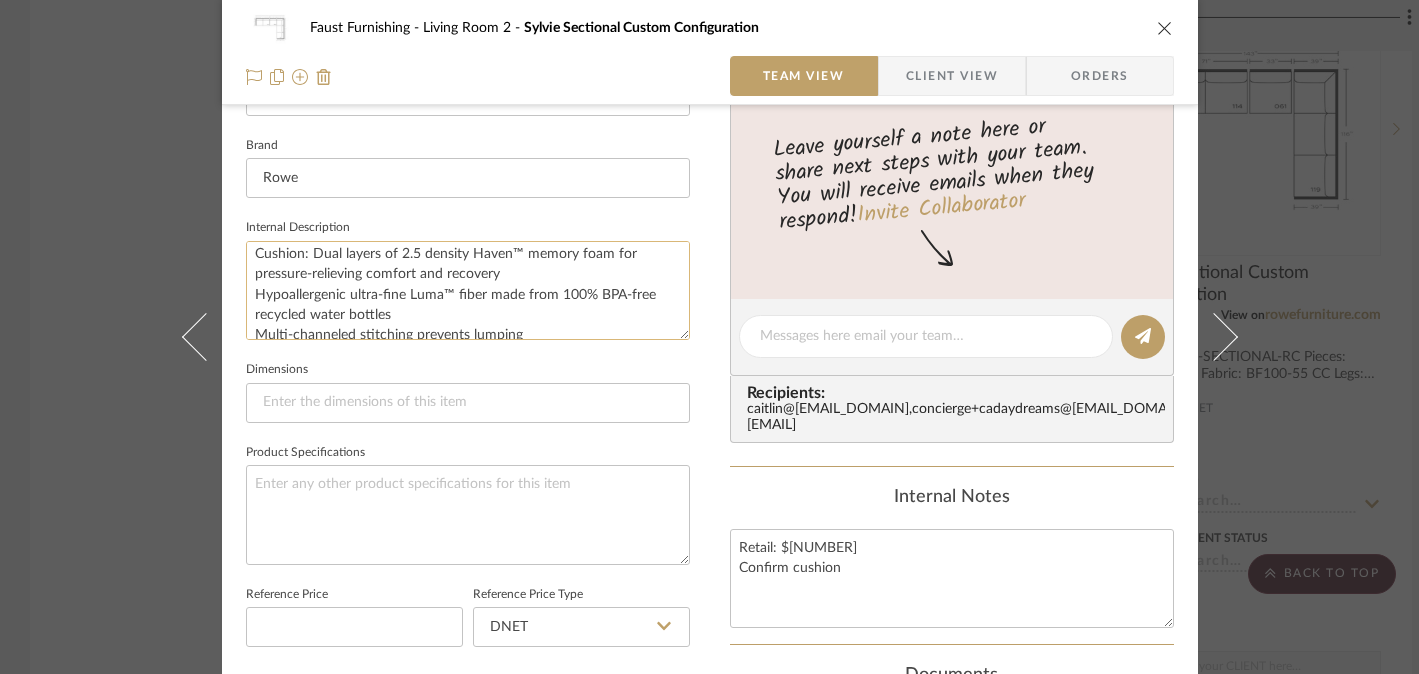 scroll, scrollTop: 144, scrollLeft: 0, axis: vertical 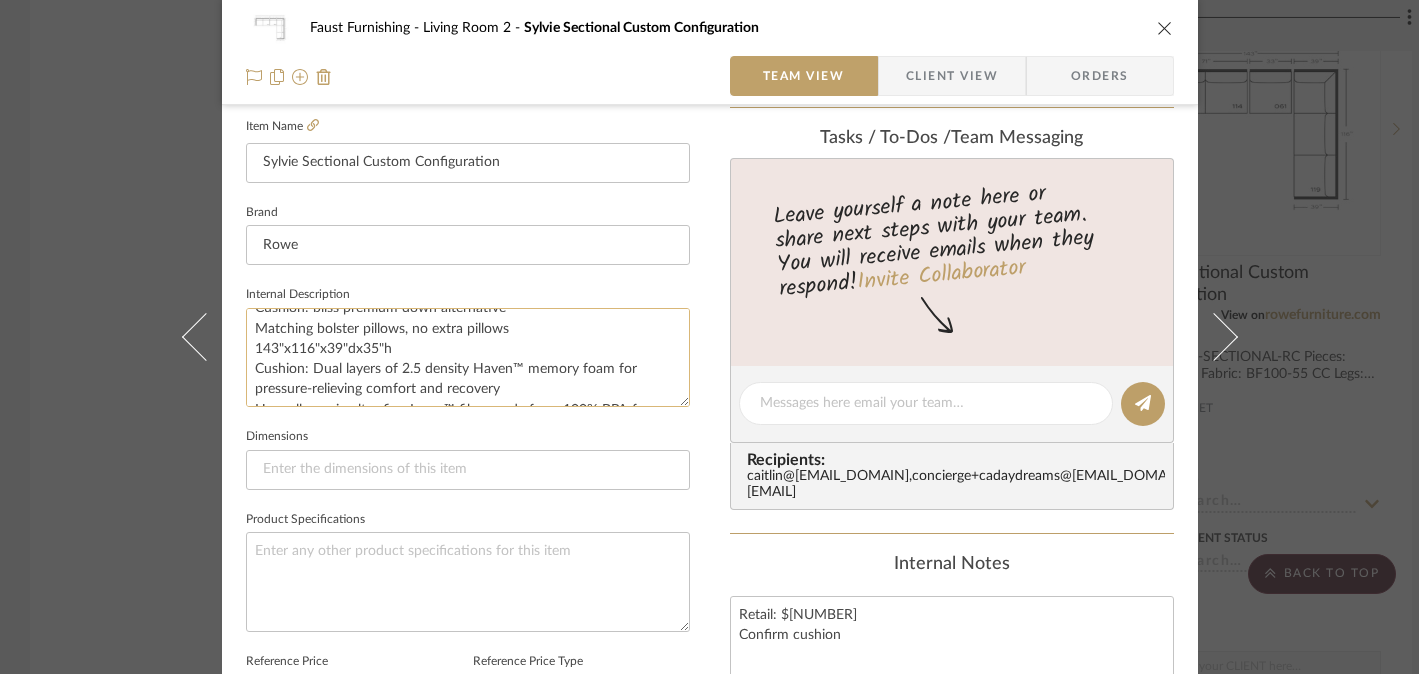 click on "SKU: SYLVIE-SECTIONAL-RC
Pieces: 114,061,119
Fabric: BF100-55 CC
Legs: Latte
Cushion: bliss premium down alternative
Matching bolster pillows, no extra pillows
143"x116"x39"dx35"h
Cushion: Dual layers of 2.5 density Haven™ memory foam for pressure-relieving comfort and recovery
Hypoallergenic ultra-fine Luma™ fiber made from 100% BPA-free recycled water bottles
Multi-channeled stitching prevents lumping
Seat Height 21”
Seat Depth 24”
Arm Height 25”
Retail: $10,850" 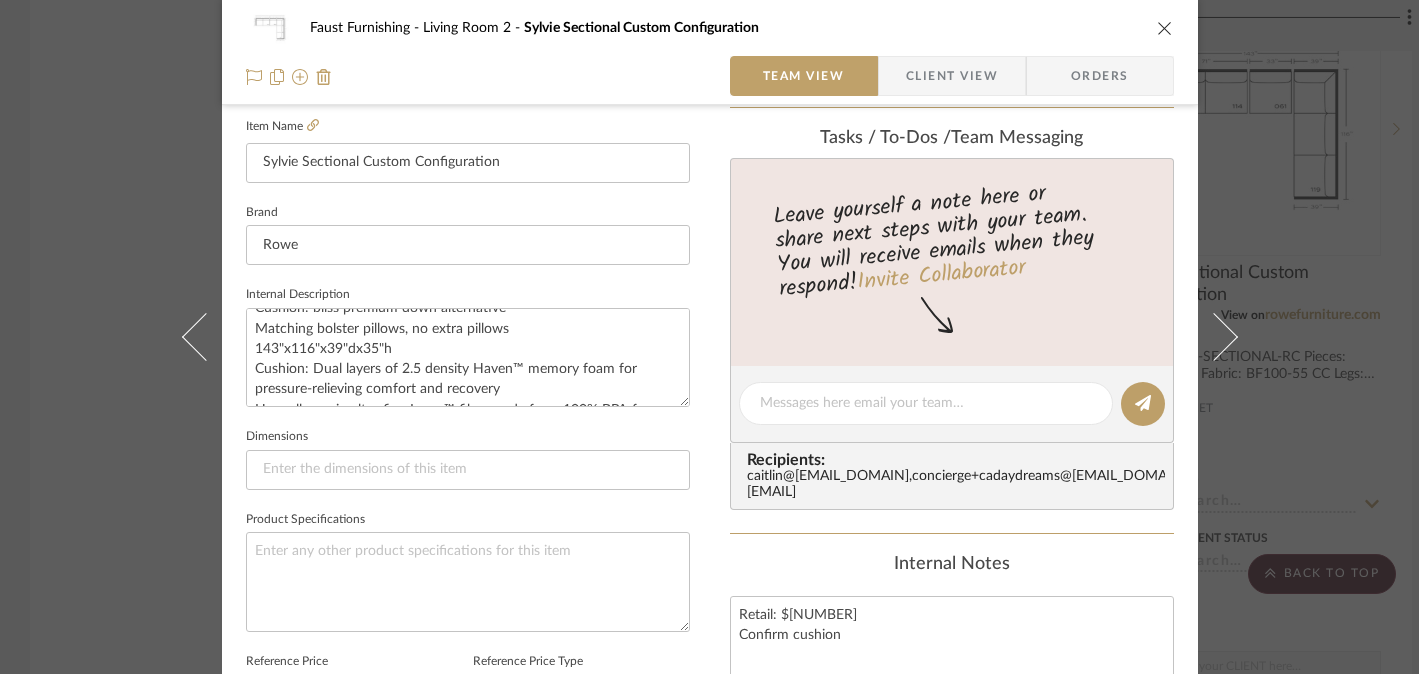 click on "Faust Furnishing Living Room 2 Sylvie Sectional Custom Configuration Team View Client View Orders 1 / 4 Team-Facing Details Item Name Sylvie Sectional Custom Configuration Brand Rowe Internal Description SKU: SYLVIE-SECTIONAL-RC
Pieces: 114,061,119
Fabric: BF100-55 CC
Legs: Latte
Cushion: bliss premium down alternative
Matching bolster pillows, no extra pillows
143"x116"x39"dx35"h
Cushion: Dual layers of 2.5 density Haven™ memory foam for pressure-relieving comfort and recovery
Hypoallergenic ultra-fine Luma™ fiber made from 100% BPA-free recycled water bottles
Multi-channeled stitching prevents lumping
Seat Height 21”
Seat Depth 24”
Arm Height 25”
Retail: $[PRICE] Dimensions Product Specifications Reference Price Reference Price Type DNET Item Costs View Budget Markup % (Use "-X%" to discount) 30% Unit Cost $[PRICE] Cost Type DNET Client Unit Price $[PRICE] Quantity 1 Unit Type Each Subtotal $[PRICE] Tax % 0% Total Tax $0.00 Shipping Cost $0.00 0%" at bounding box center (709, 337) 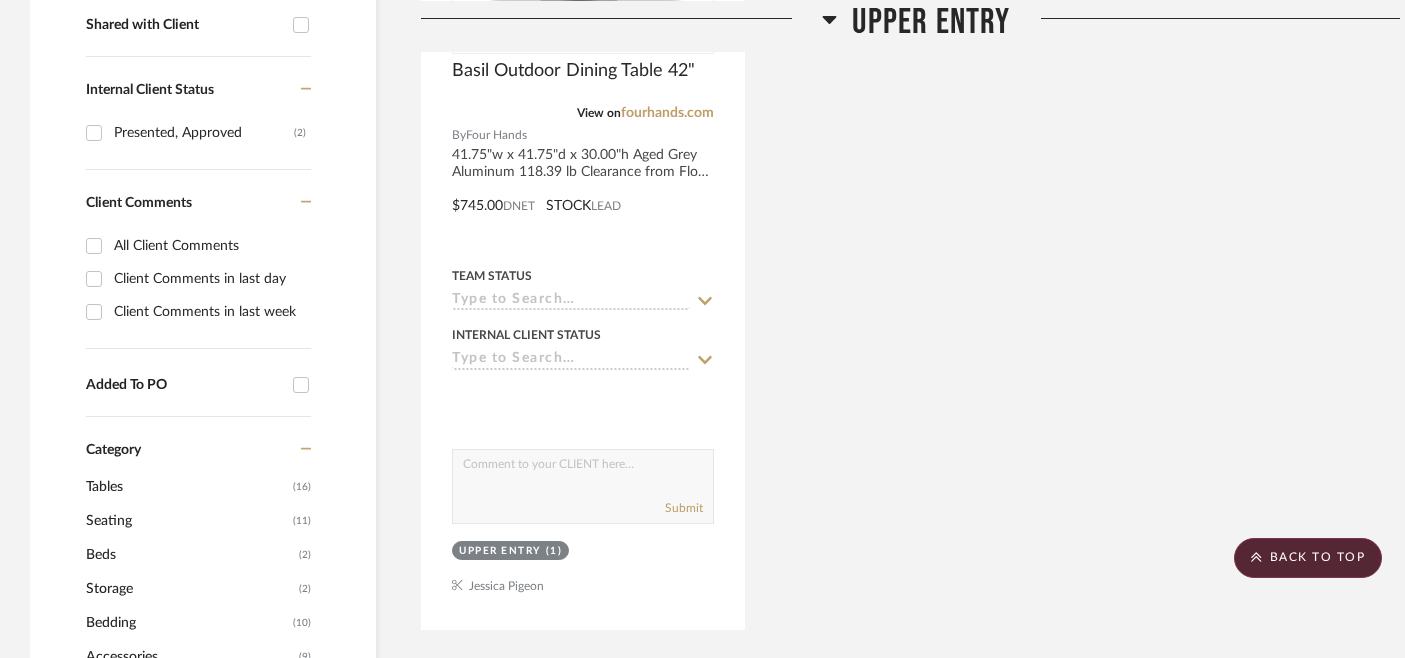 scroll, scrollTop: 0, scrollLeft: 0, axis: both 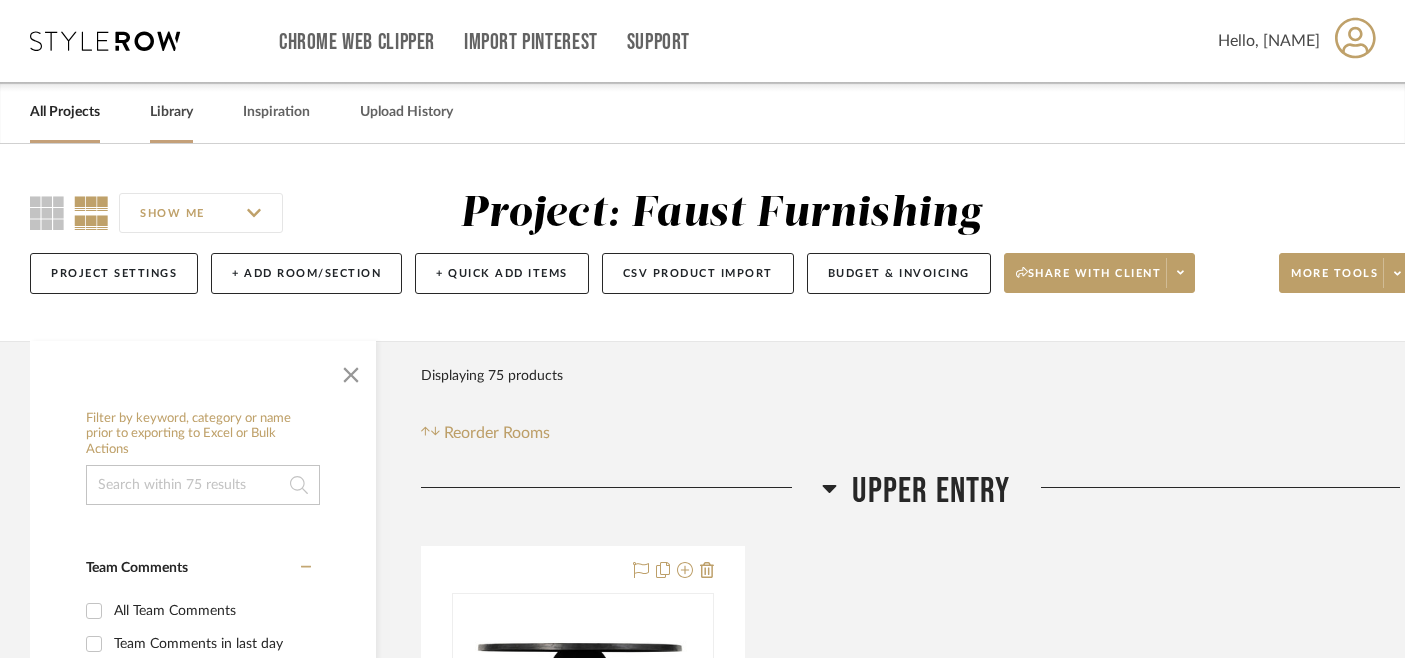 click on "Library" at bounding box center [171, 112] 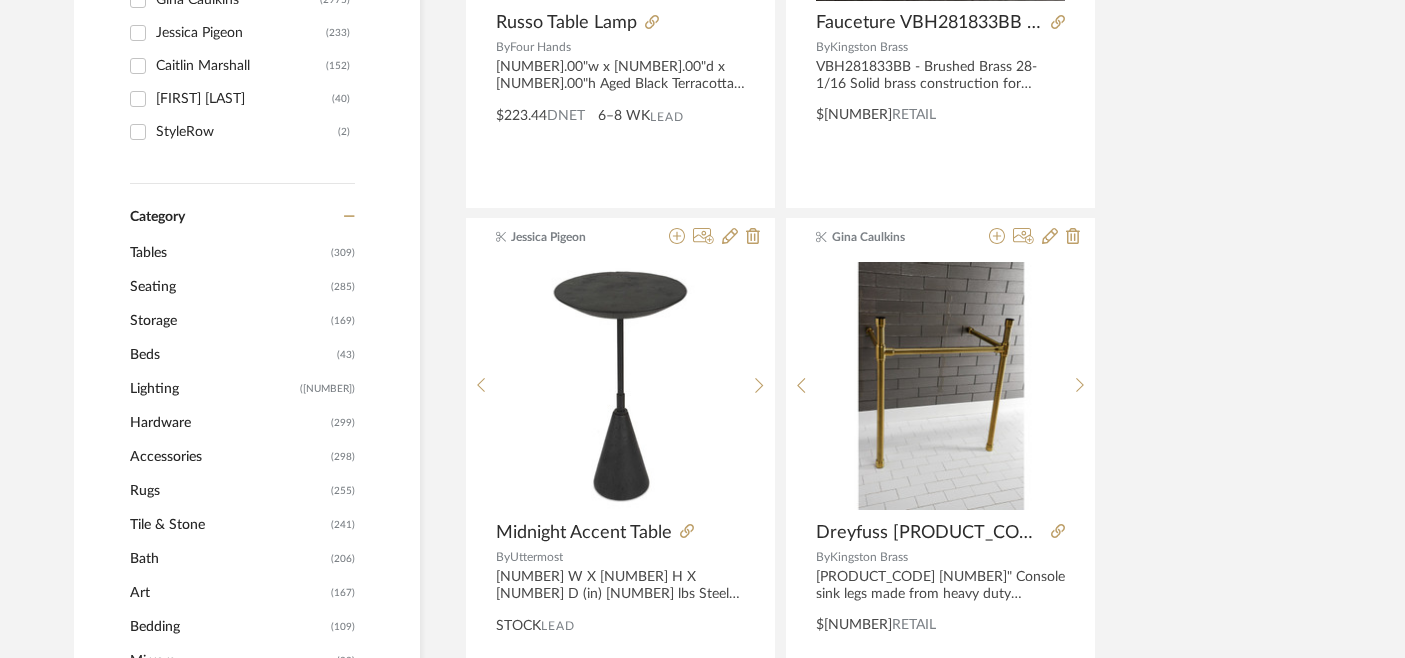 scroll, scrollTop: 708, scrollLeft: 0, axis: vertical 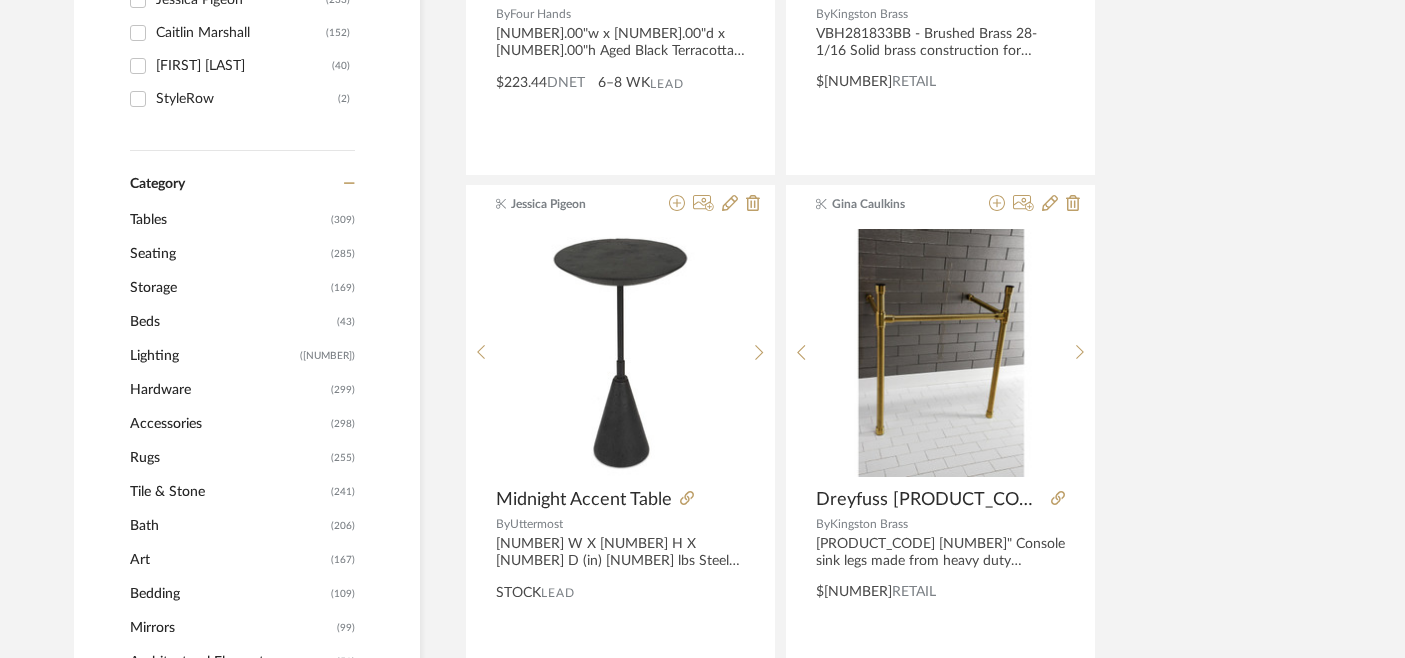 click on "Lighting" 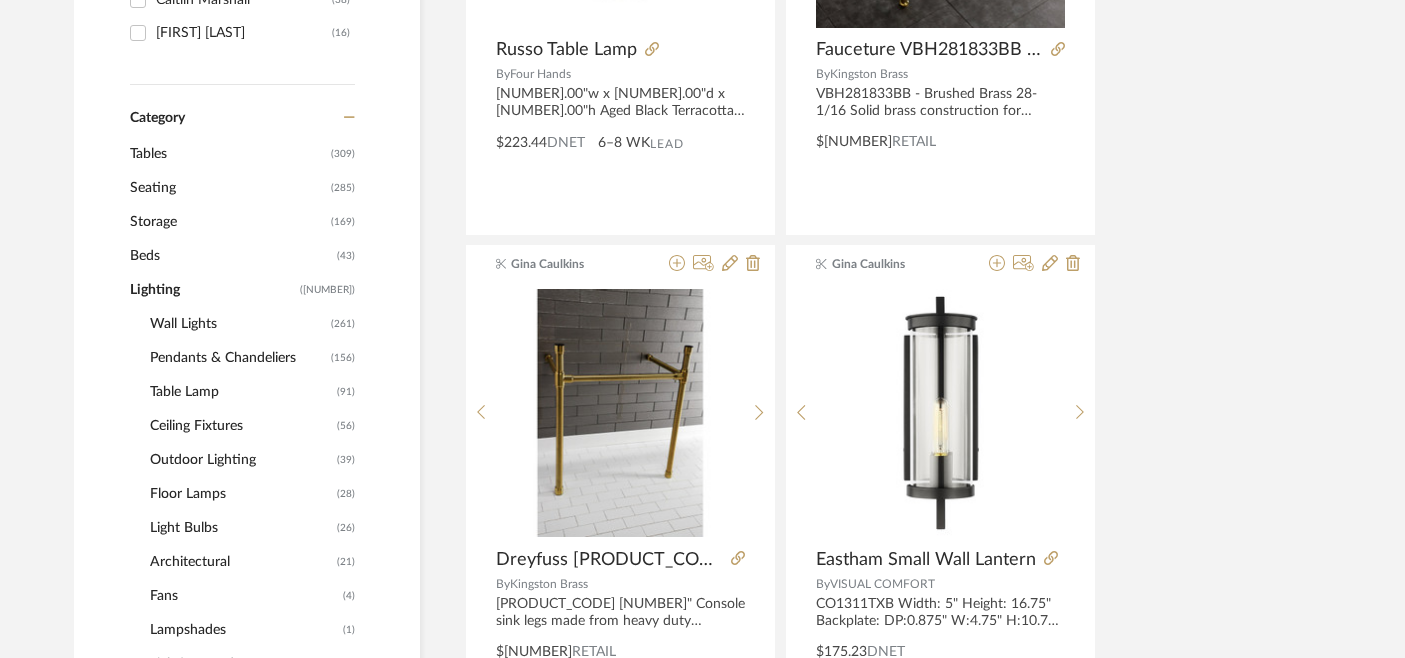 scroll, scrollTop: 735, scrollLeft: 0, axis: vertical 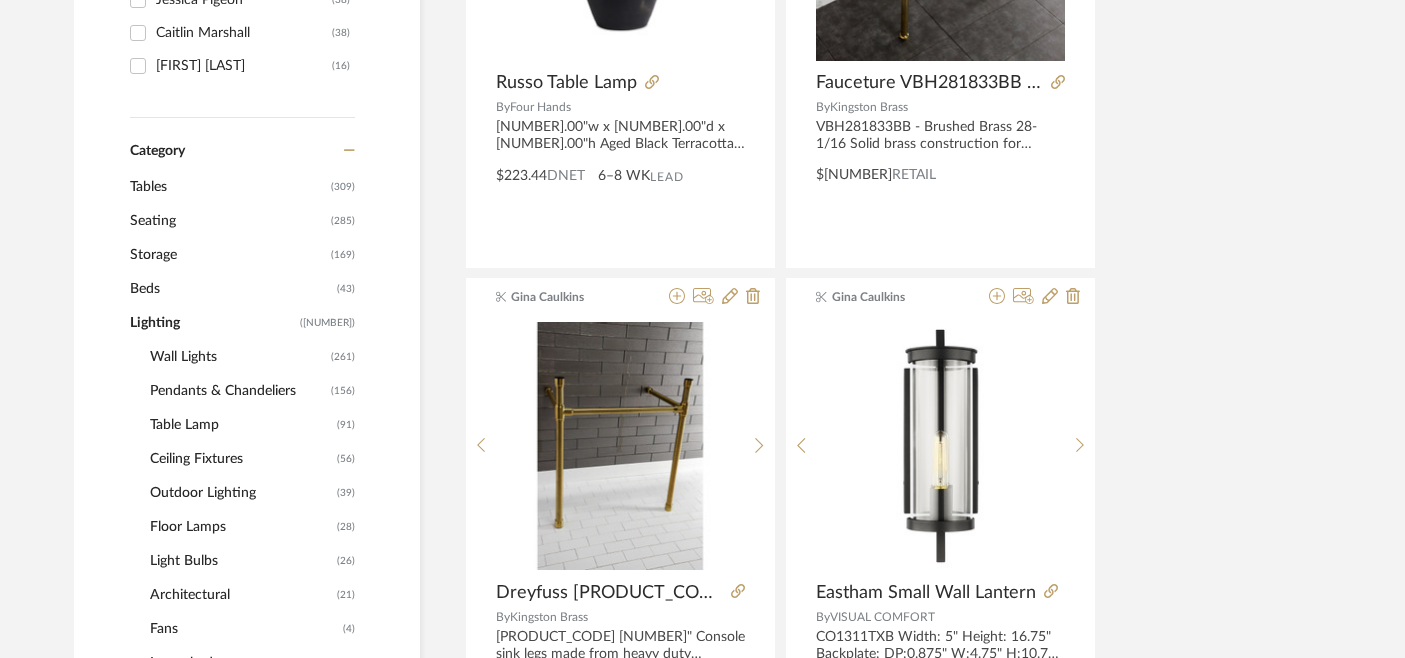 click on "Table Lamp" 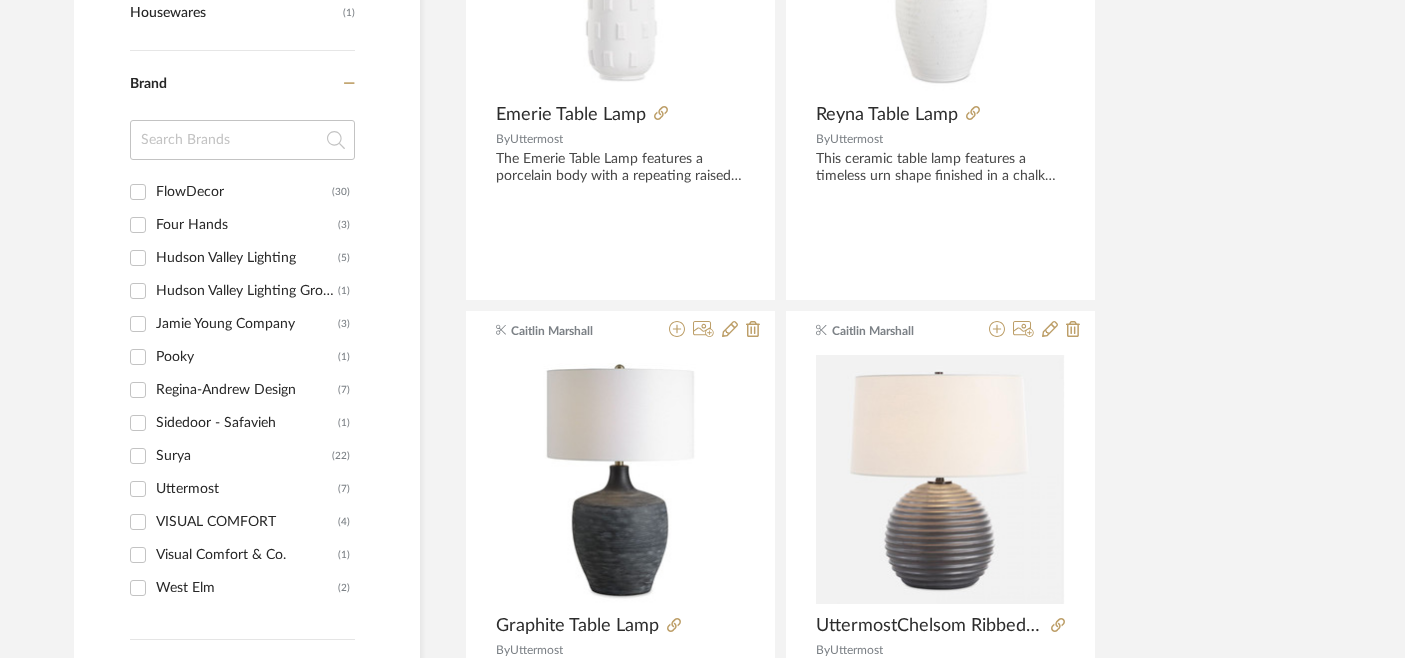 scroll, scrollTop: 2238, scrollLeft: 0, axis: vertical 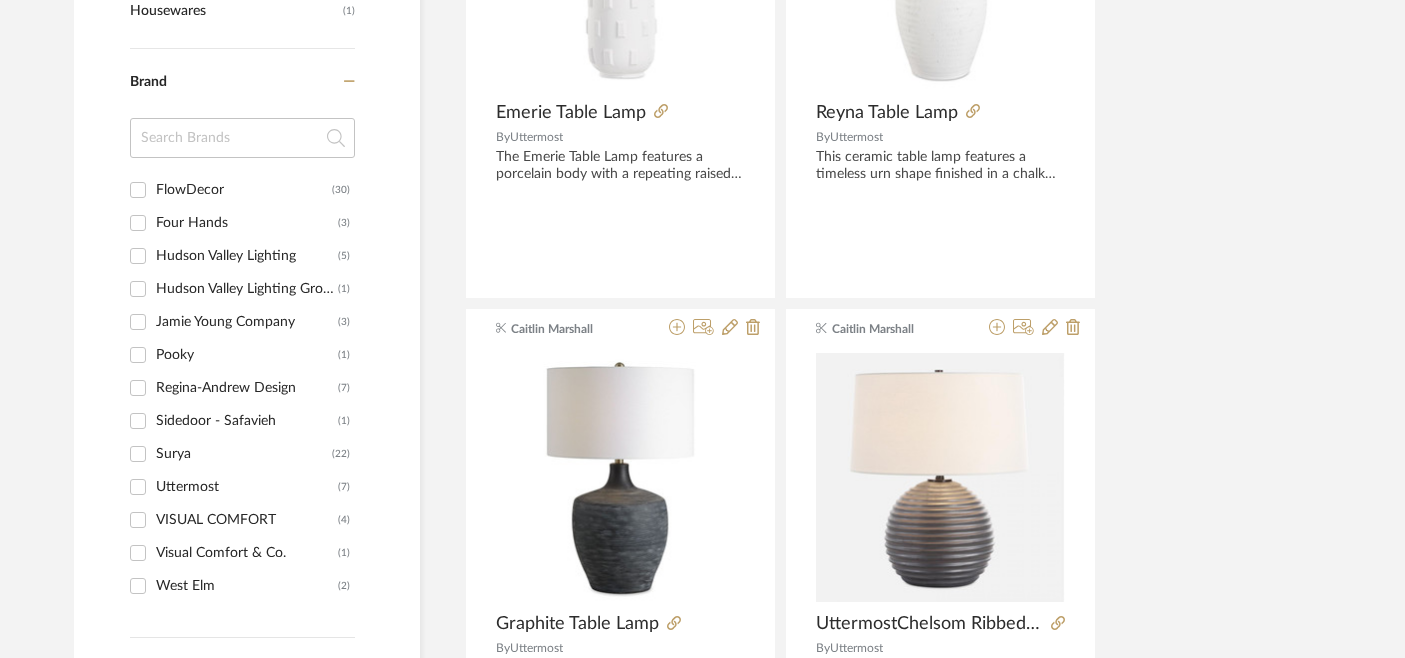 click on "FlowDecor  (30)" at bounding box center (138, 190) 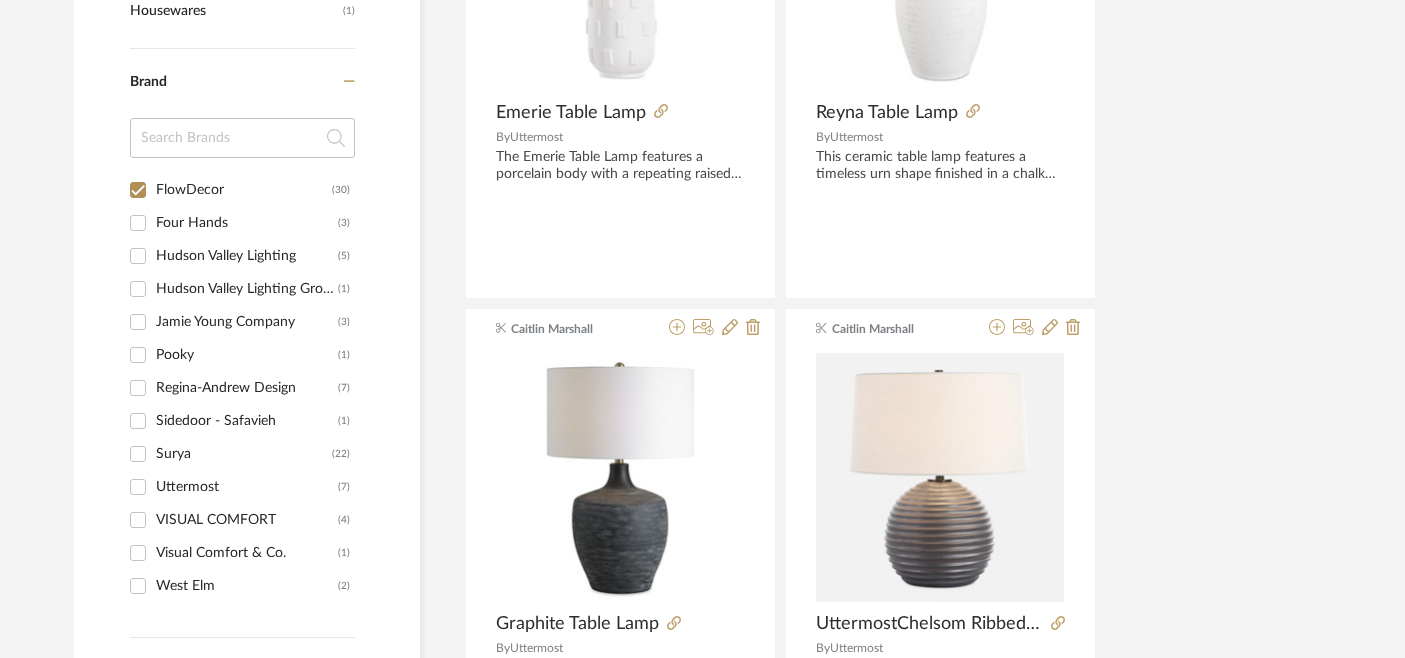 checkbox on "true" 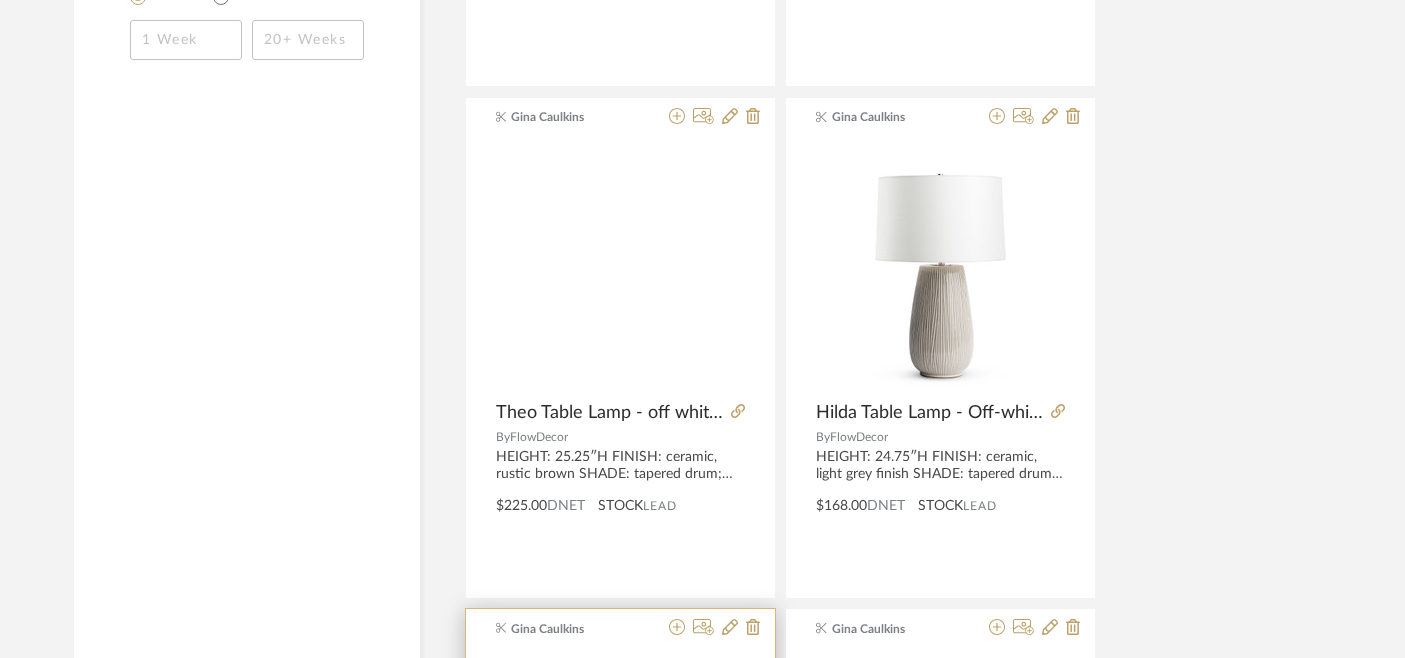 scroll, scrollTop: 1832, scrollLeft: 0, axis: vertical 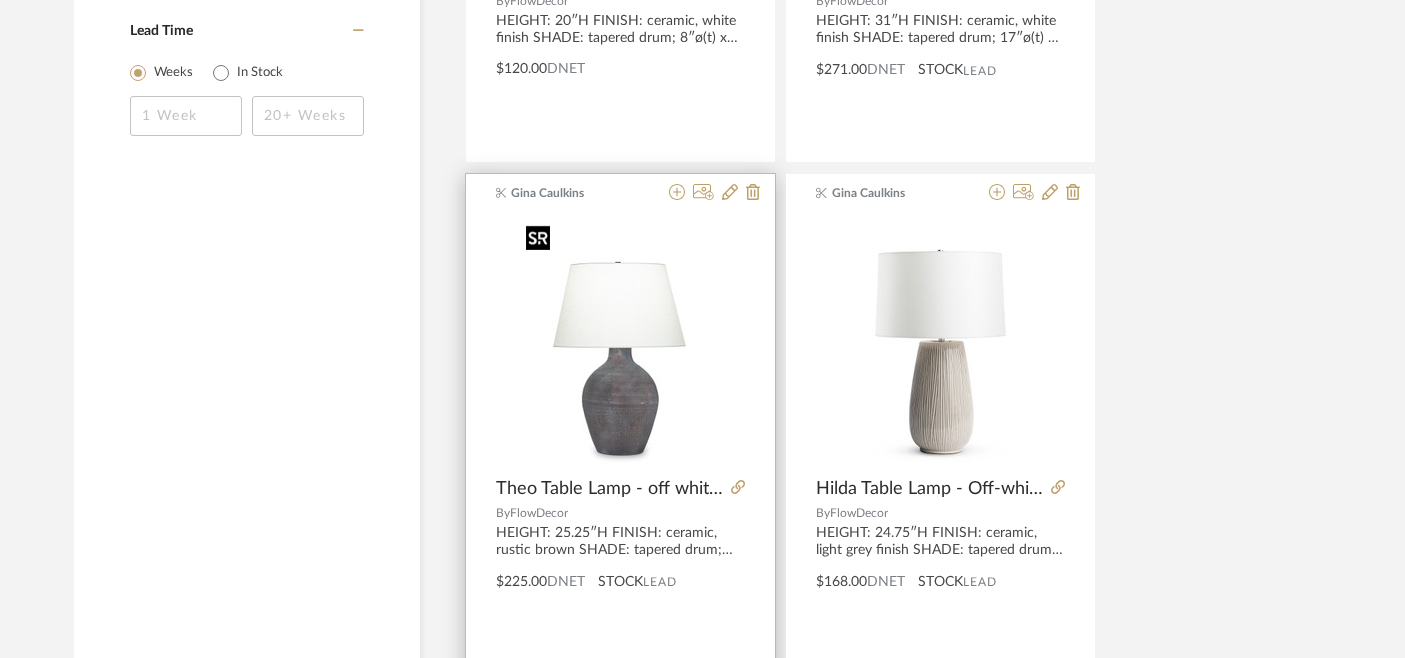 click at bounding box center (620, 342) 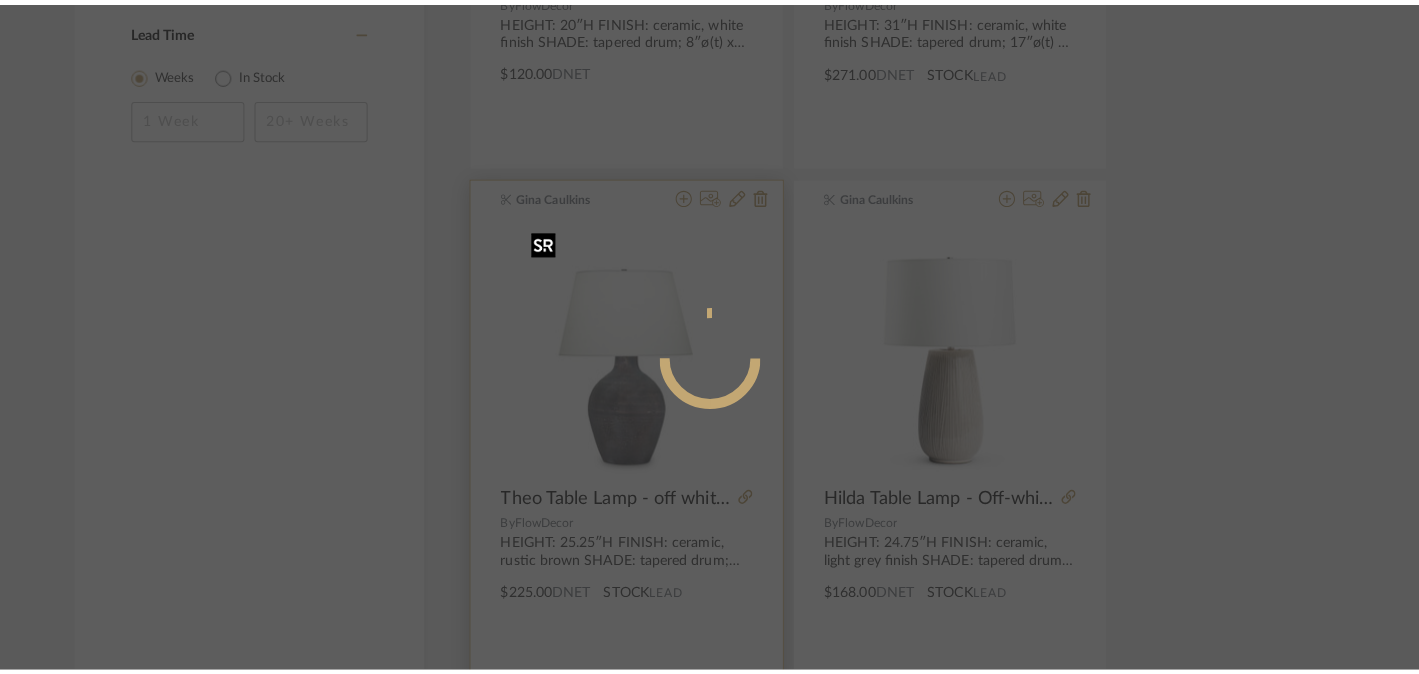 scroll, scrollTop: 0, scrollLeft: 0, axis: both 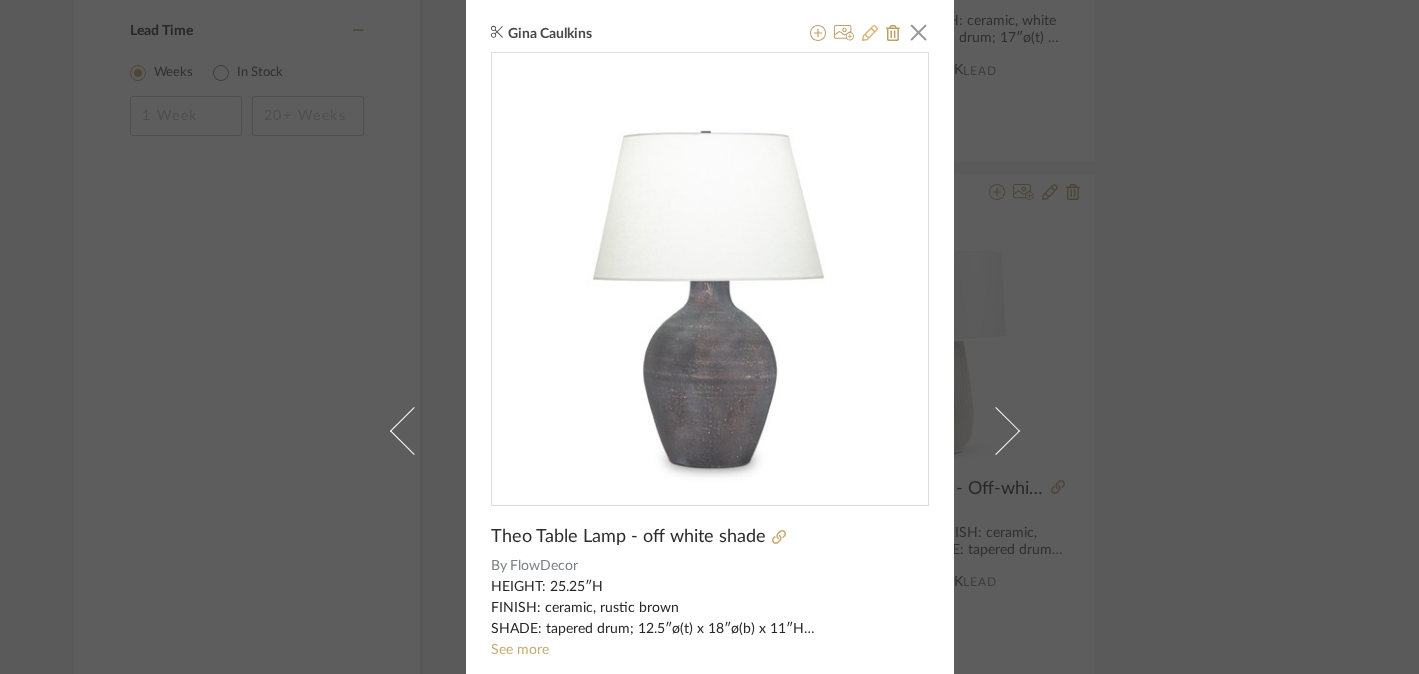 click 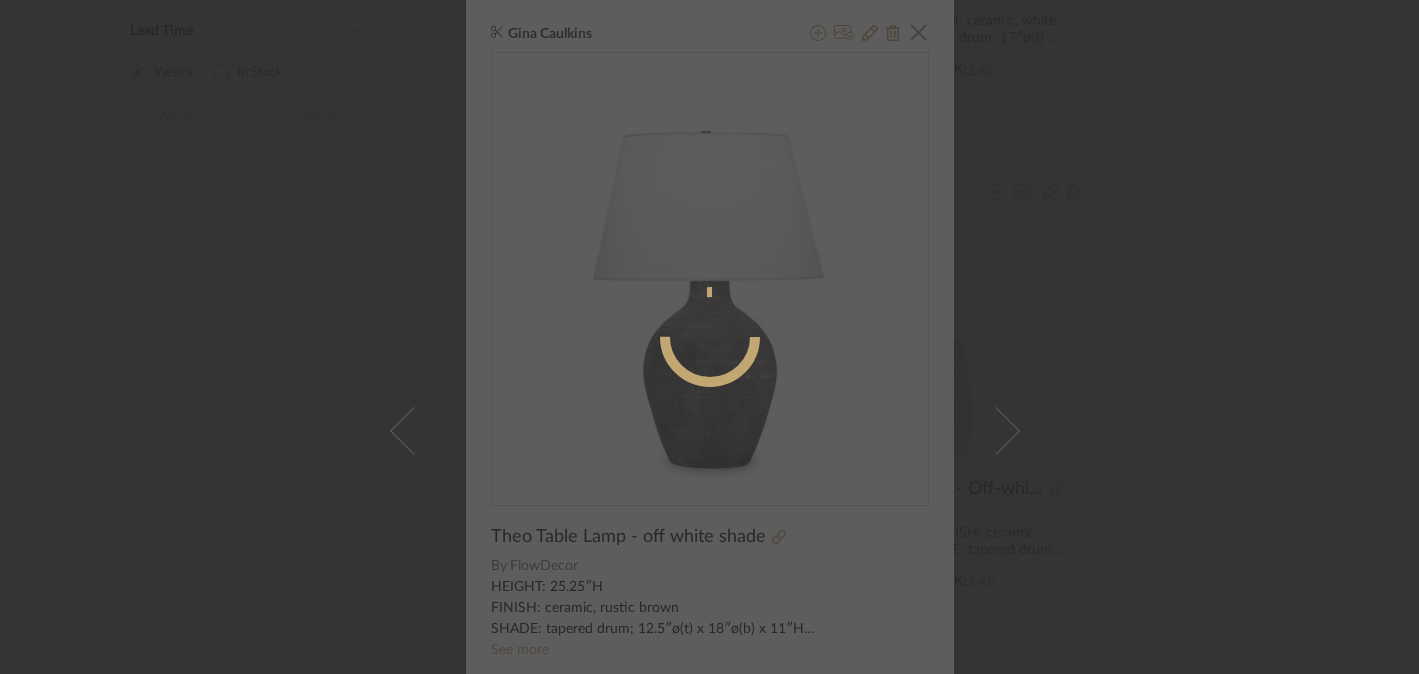 radio on "true" 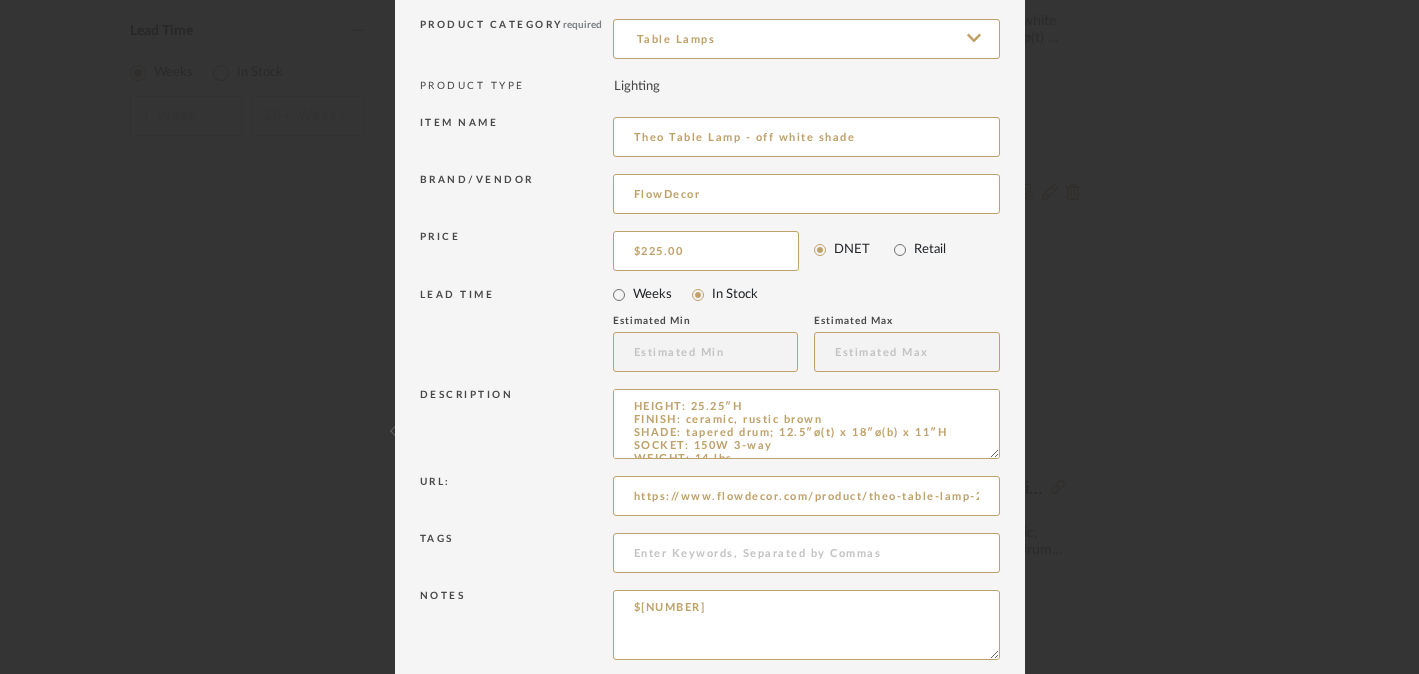 scroll, scrollTop: 150, scrollLeft: 0, axis: vertical 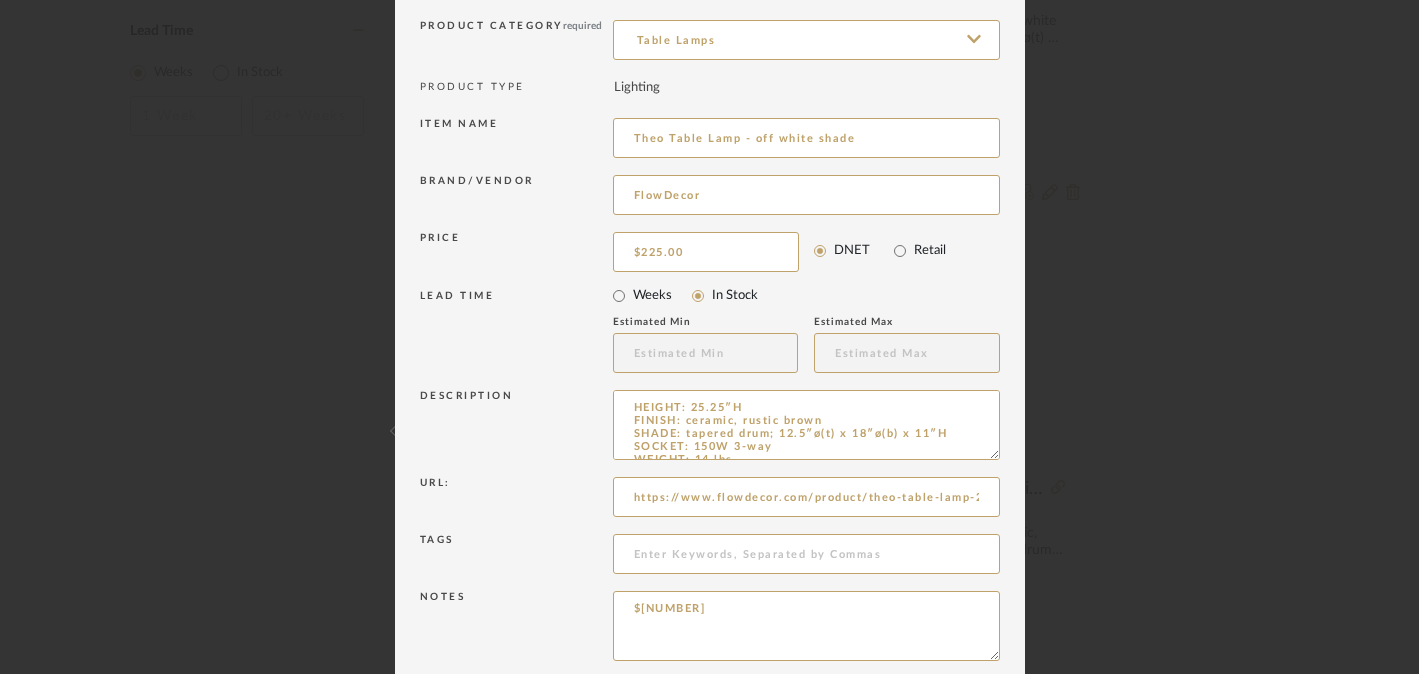 click on "Edit Item ×  Item Type  required Product Inspiration Image   Site Photo or PDF   Upload JPG/PNG images or PDF drawings to create an item with maximum functionality in a Project. By default all items are added to Library.   Product Category  required Table Lamps  PRODUCT TYPE  Lighting  Item name  Theo Table Lamp - off white shade  Brand/Vendor  FlowDecor  Price  $[NUMBER] DNET  Retail   LEAD TIME  Weeks In Stock  Estimated Min   Estimated Max   Description  HEIGHT: [NUMBER].25″H
FINISH: ceramic, rustic brown
SHADE: tapered drum; [NUMBER].5″ø(t) x [NUMBER]″ø(b) x [NUMBER]″H
SOCKET: [NUMBER]W 3-way
WEIGHT: [NUMBER] lbs
Retail $[NUMBER]  Url:  https://www.flowdecor.com/product/theo-table-lamp-2/  Tags   Notes  $[NUMBER]  Update  Cancel" at bounding box center [709, 337] 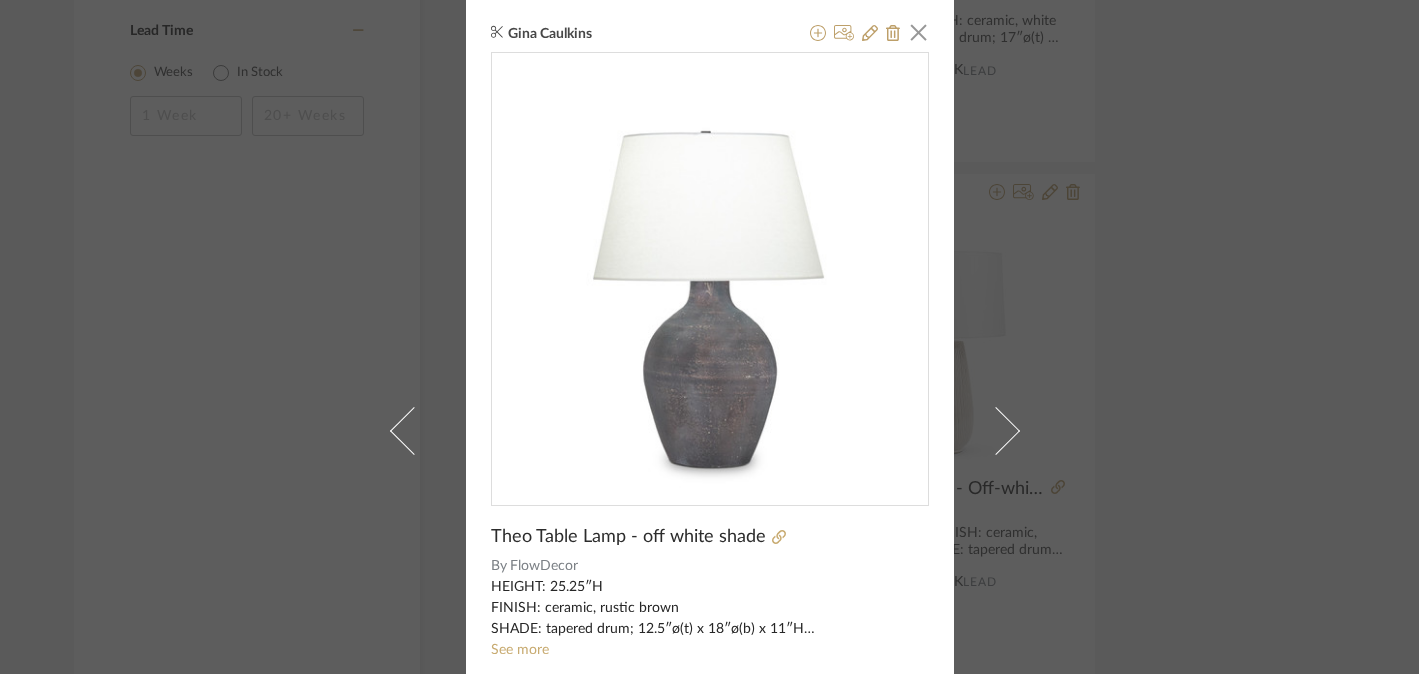 click on "Gina Caulkins × Theo Table Lamp - off white shade By FlowDecor HEIGHT: 25.25″H
FINISH: ceramic, rustic brown
SHADE: tapered drum; 12.5″ø(t) x 18″ø(b) x 11″H
SOCKET: 150W 3-way
WEIGHT: 14 lbs
Retail $396 See more $225.00  DNET  STOCK   Lead Notes $396" at bounding box center [709, 337] 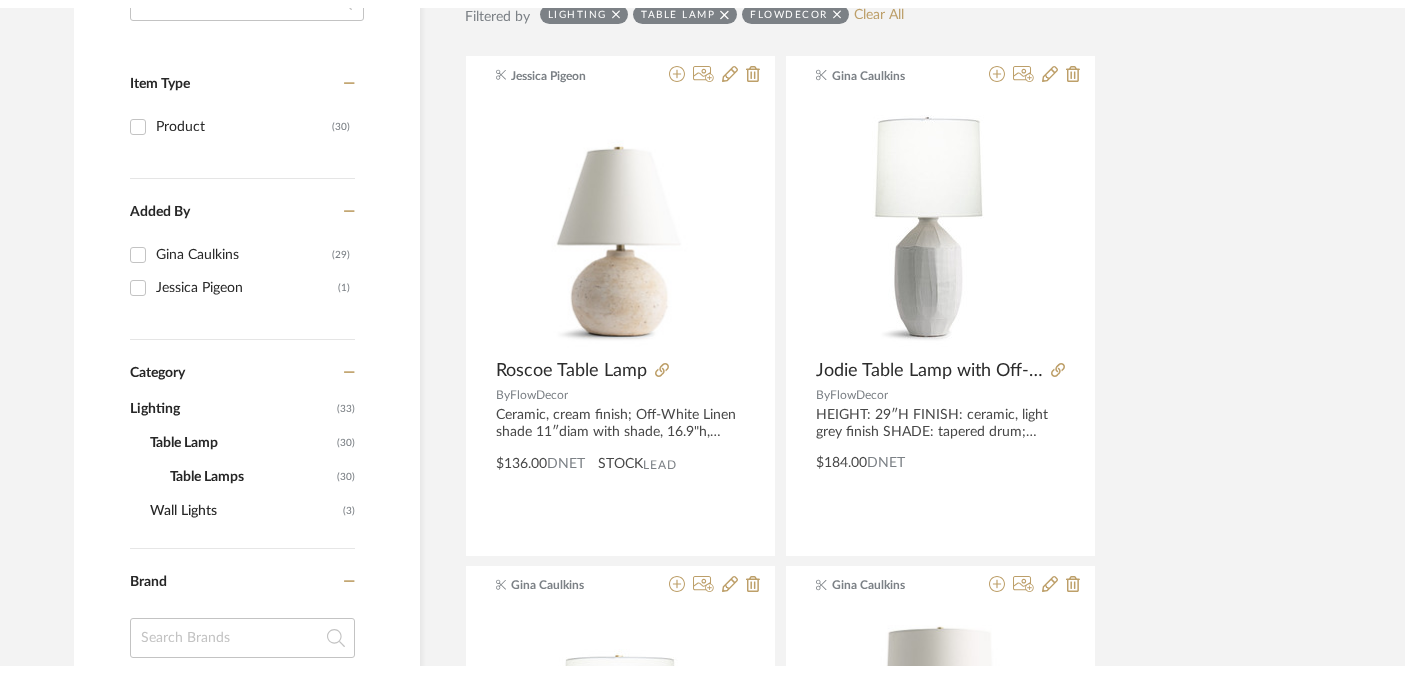 scroll, scrollTop: 0, scrollLeft: 0, axis: both 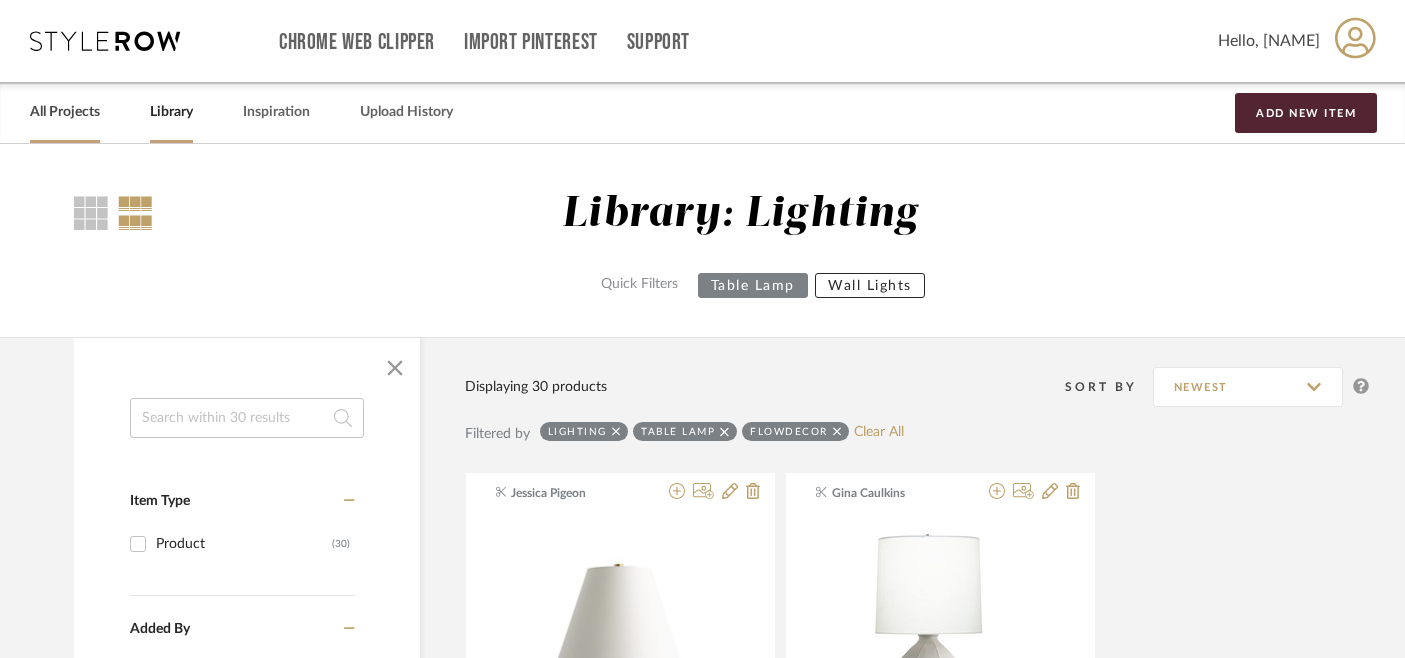 click on "All Projects" at bounding box center [65, 112] 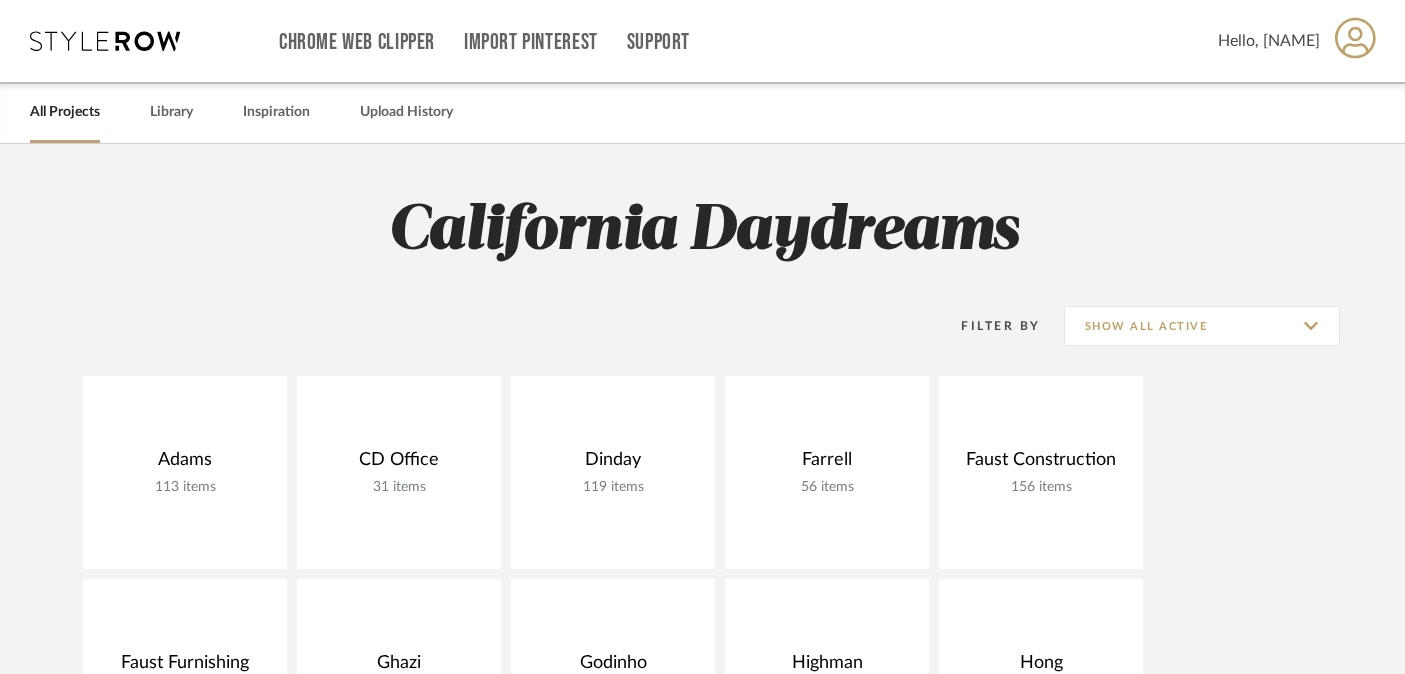 scroll, scrollTop: 296, scrollLeft: 0, axis: vertical 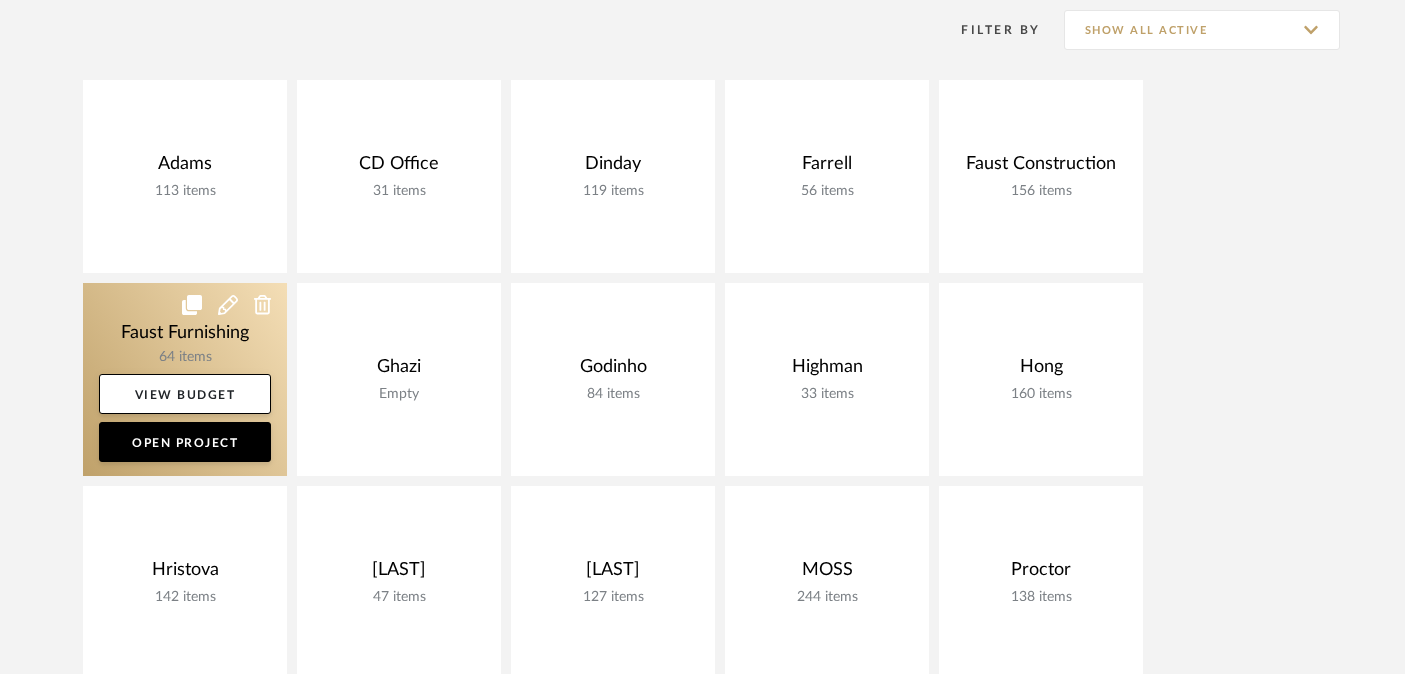 click 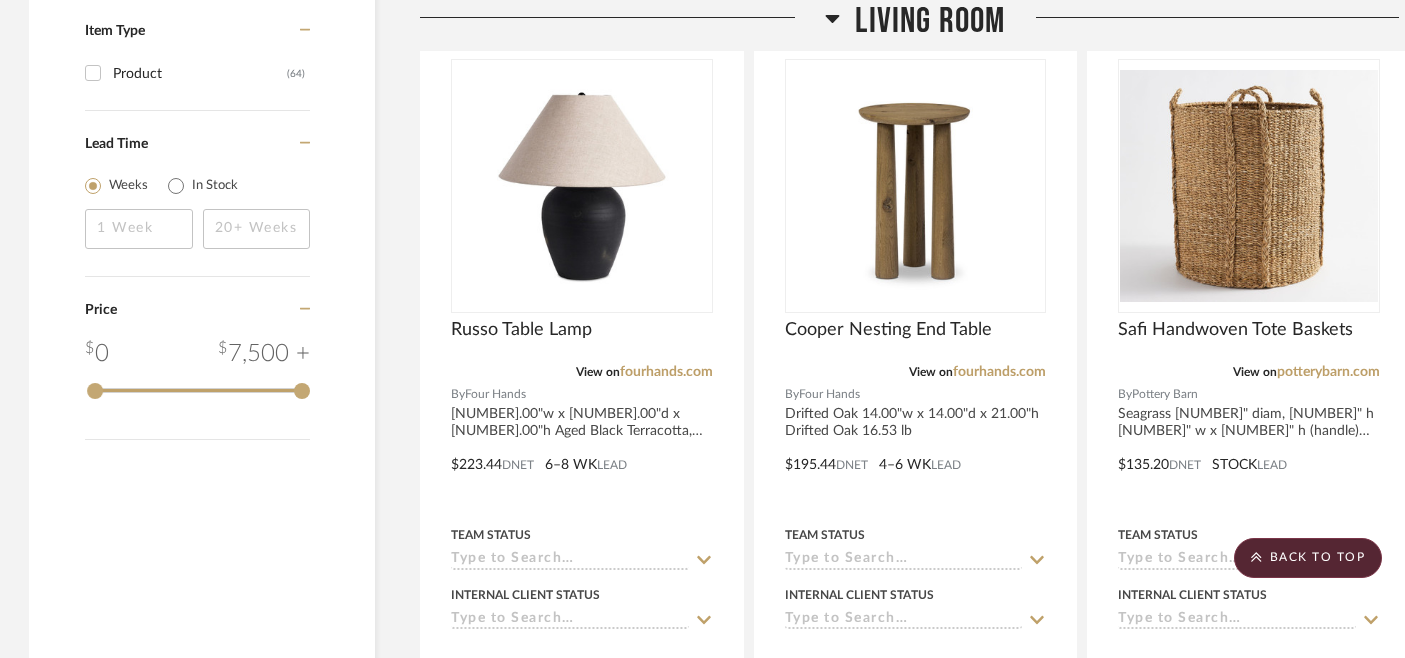 scroll, scrollTop: 2347, scrollLeft: 1, axis: both 